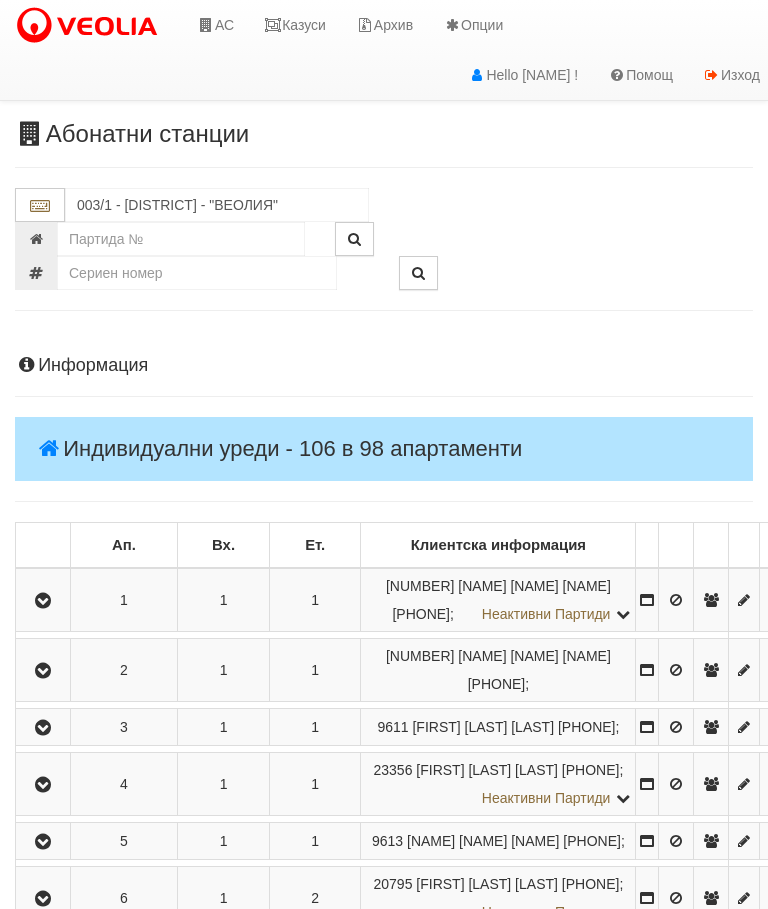 scroll, scrollTop: 6139, scrollLeft: 52, axis: both 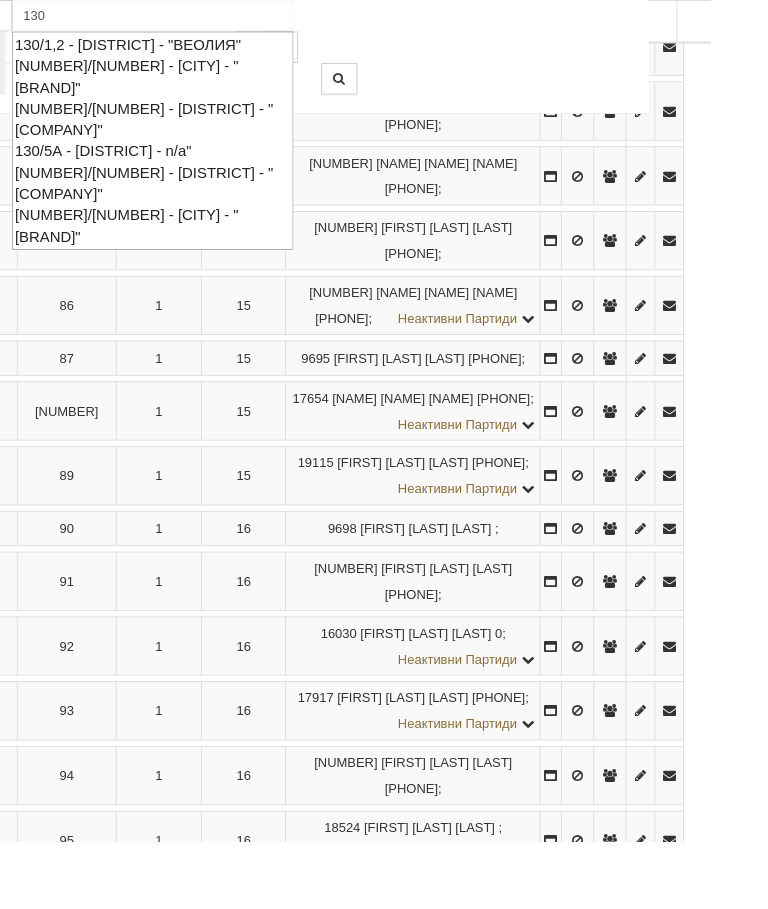 click on "[NUMBER]/[NUMBER] - [CITY] - "[BRAND]"" at bounding box center (165, 244) 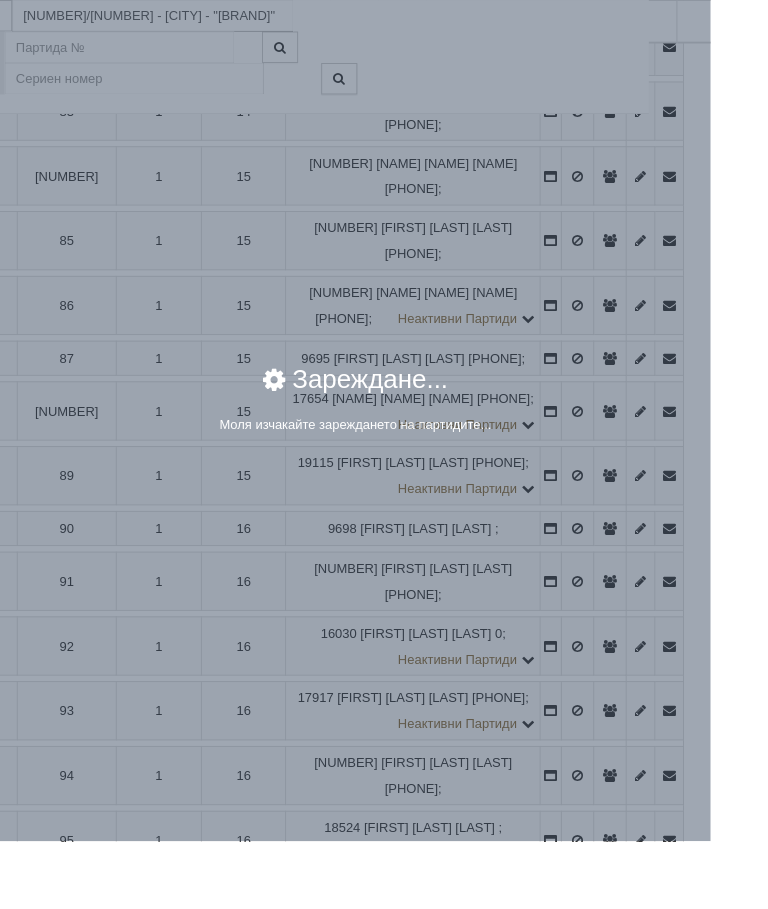 scroll, scrollTop: 6139, scrollLeft: 52, axis: both 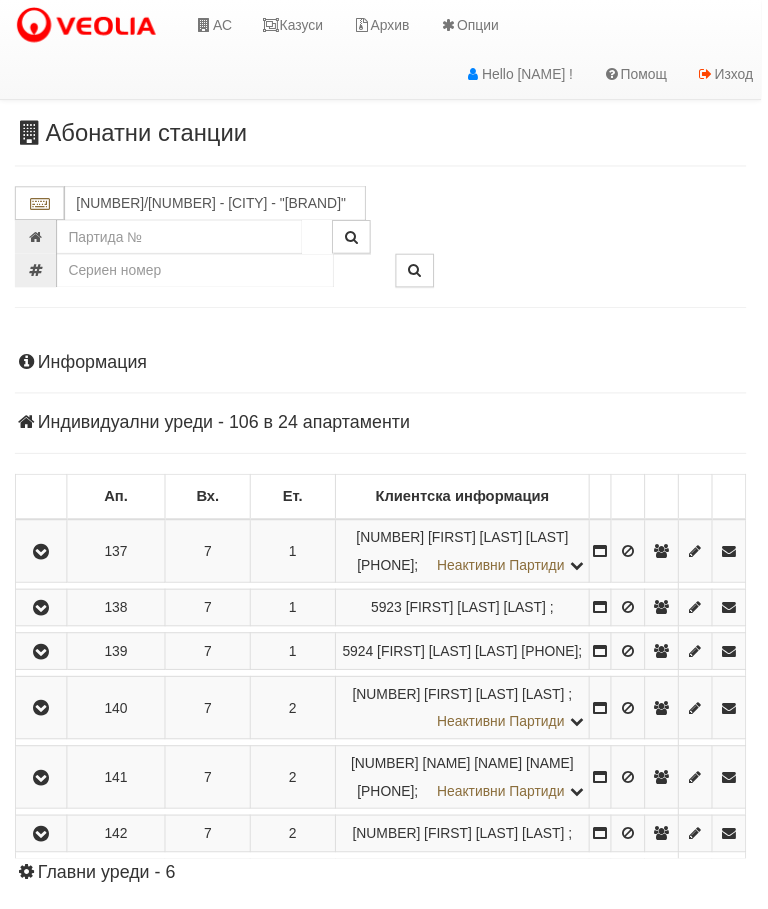 click on "Информация
Параметри
Брой Апартаменти:
24
Ползватели 05/2025
33  %
0  % 58" at bounding box center [384, 804] 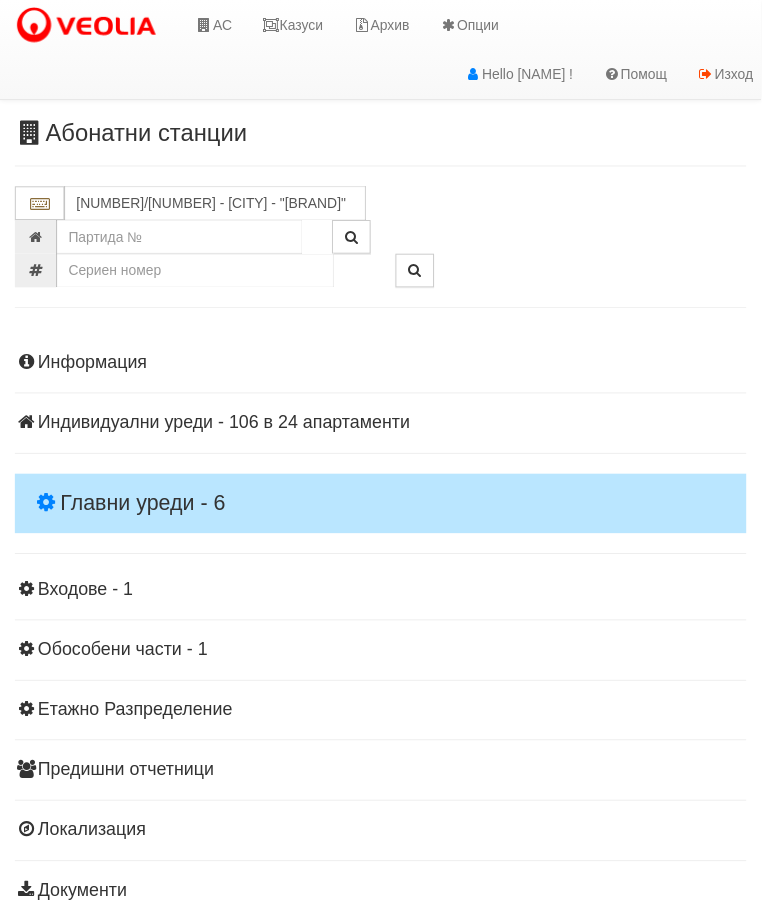 click on "Главни уреди - 6" at bounding box center [384, 508] 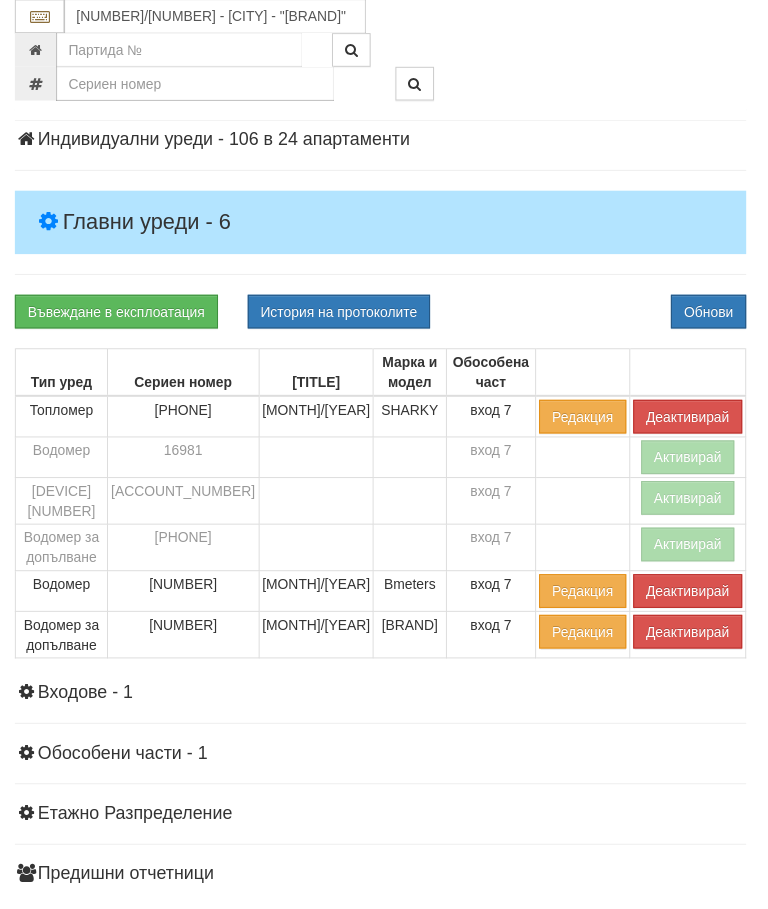 scroll, scrollTop: 286, scrollLeft: 0, axis: vertical 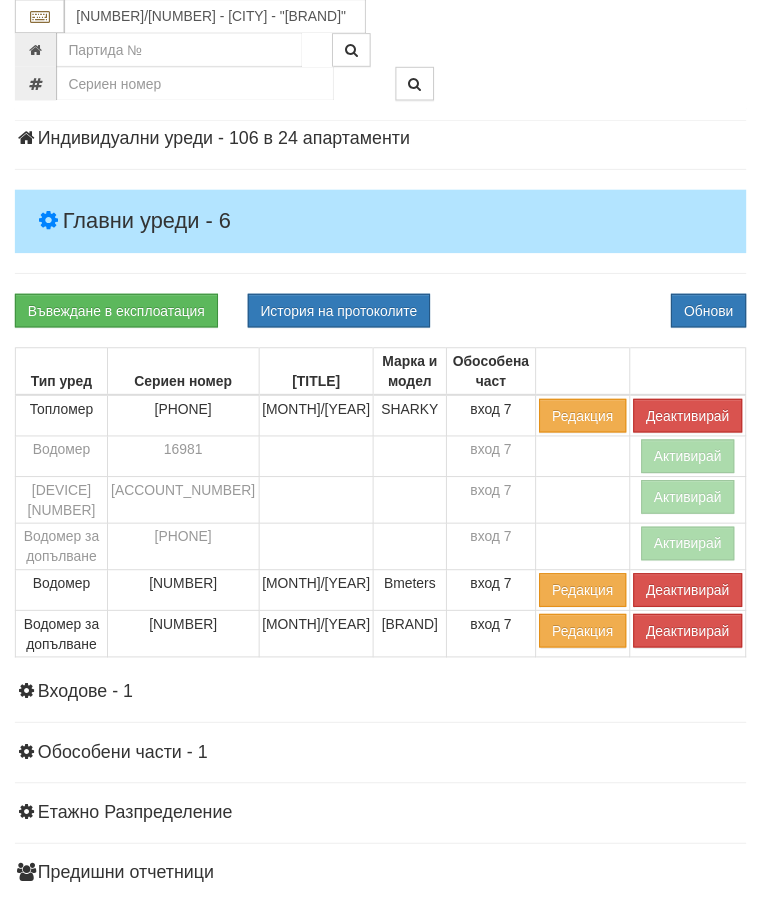 click on "Деактивирай" at bounding box center (694, 420) 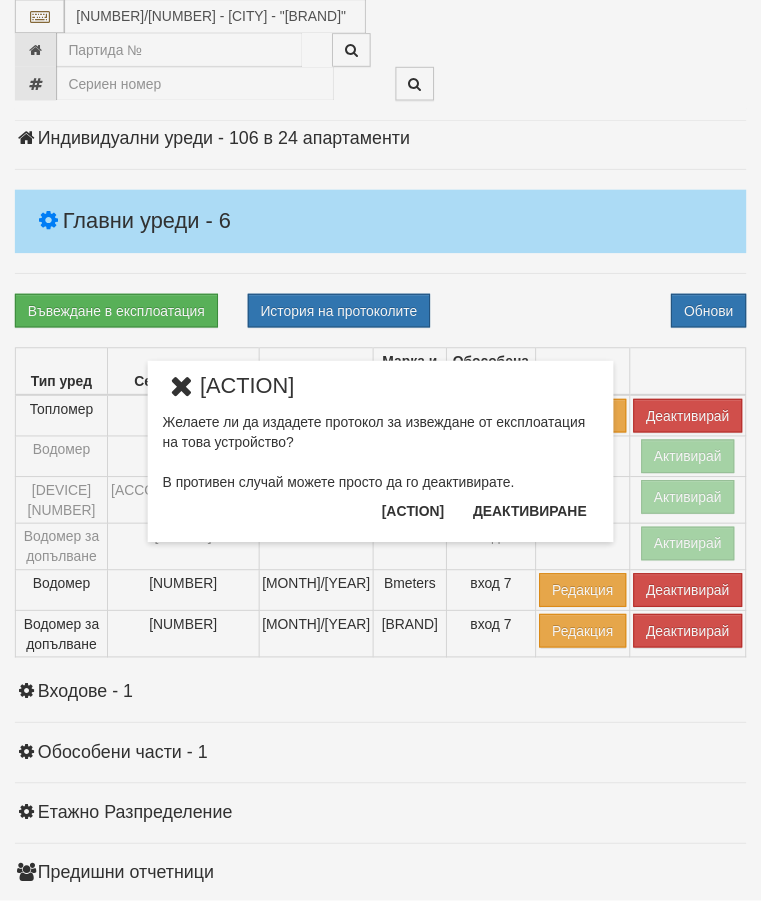 click on "[ACTION]" at bounding box center (416, 516) 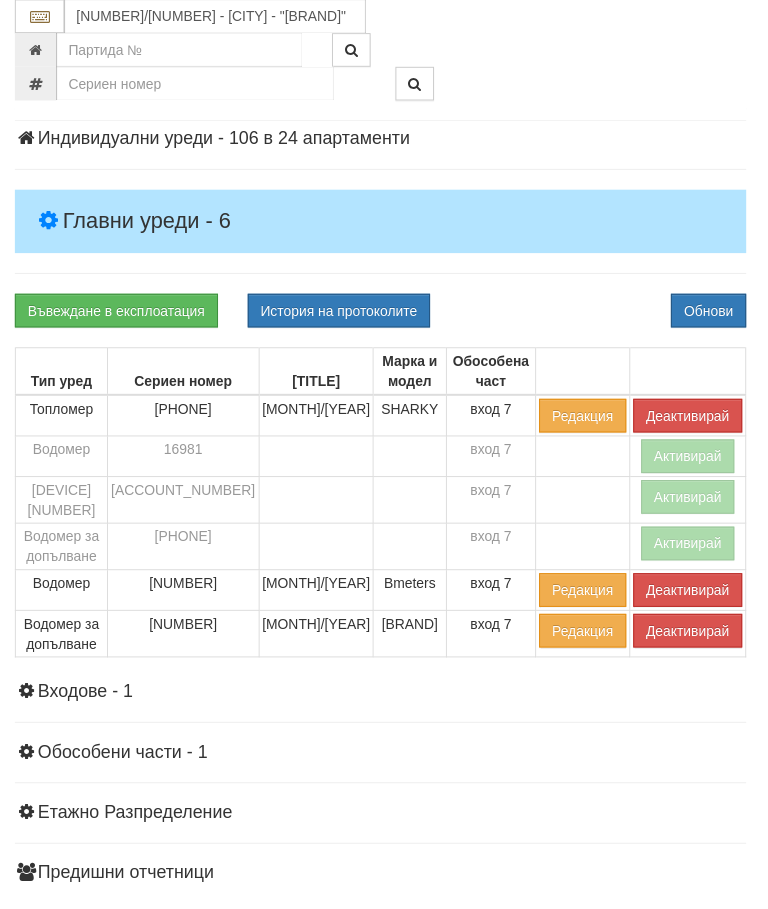 scroll, scrollTop: 362, scrollLeft: 0, axis: vertical 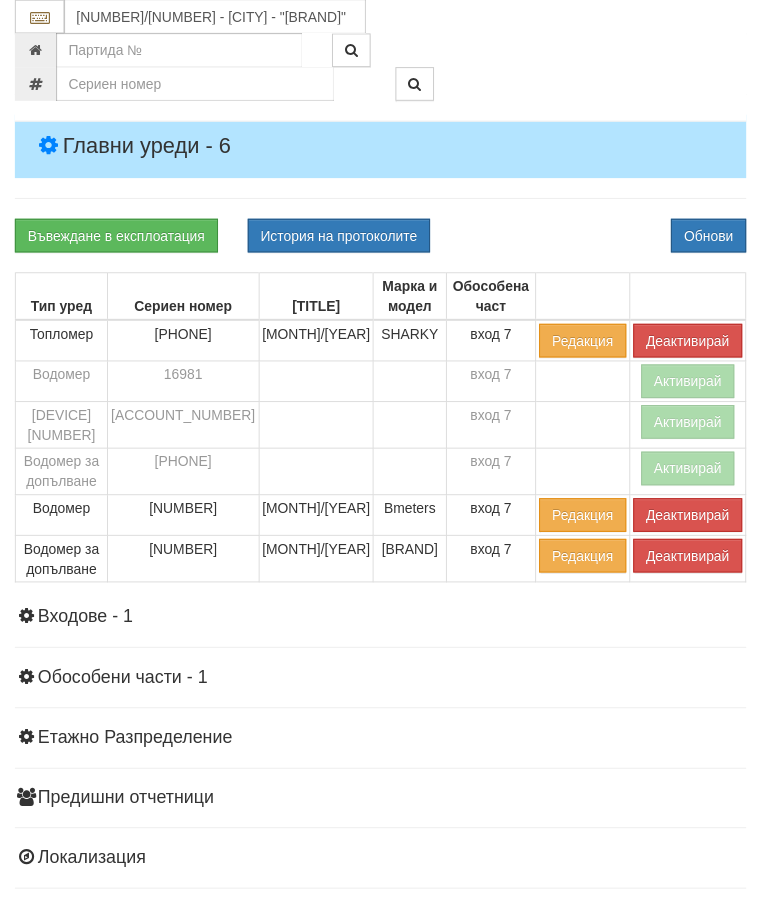 click on "Въвеждане в експлоатация
История на протоколите
Обнови" at bounding box center [384, 238] 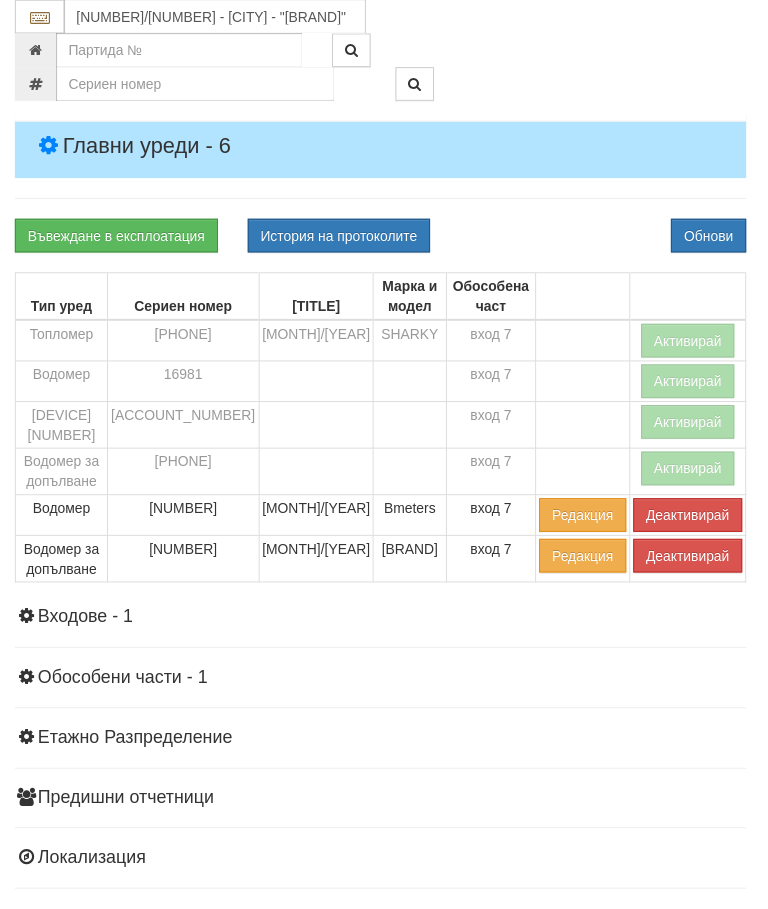 click on "Деактивирай" at bounding box center (694, 520) 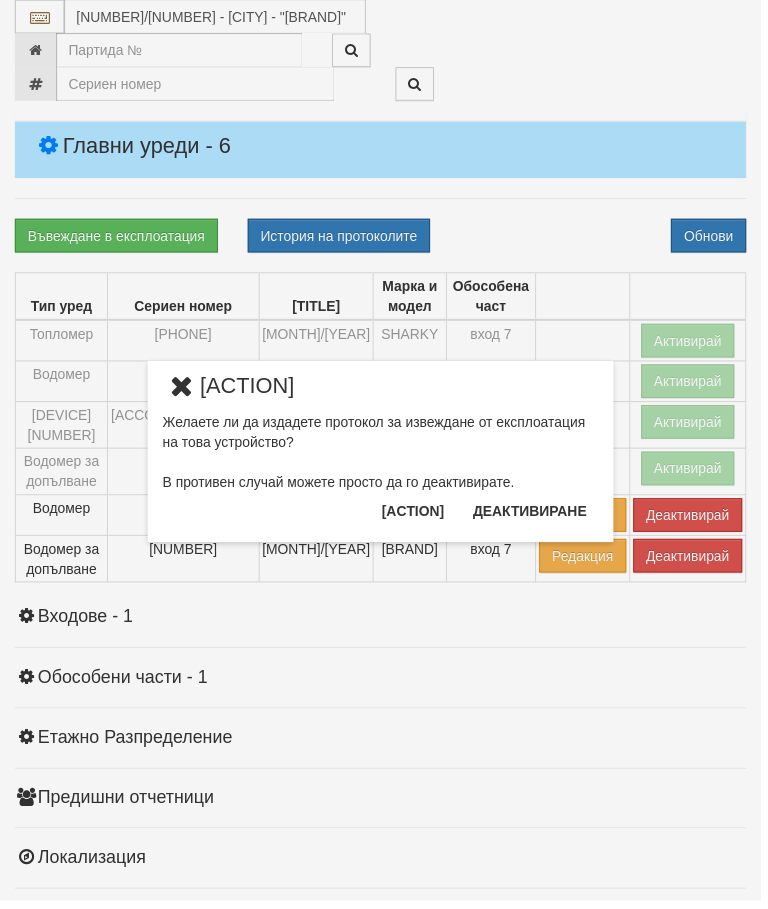 click on "[ACTION]" at bounding box center [416, 516] 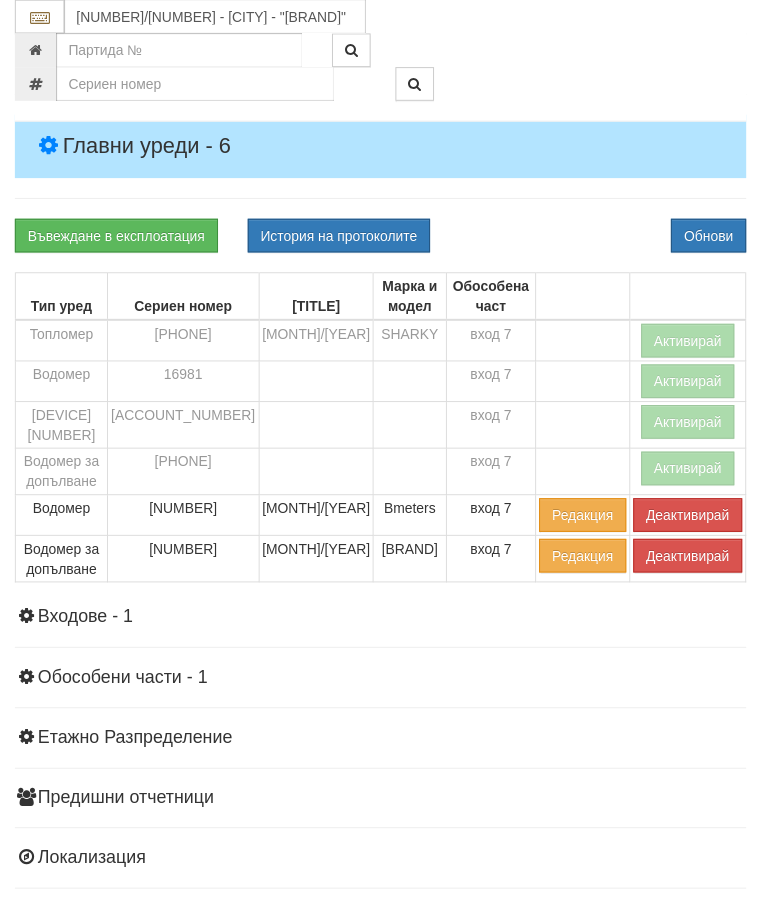click on "Информация
Параметри
Брой Апартаменти:
24
Ползватели 05/2025
33  %
0  % 58" at bounding box center [384, 463] 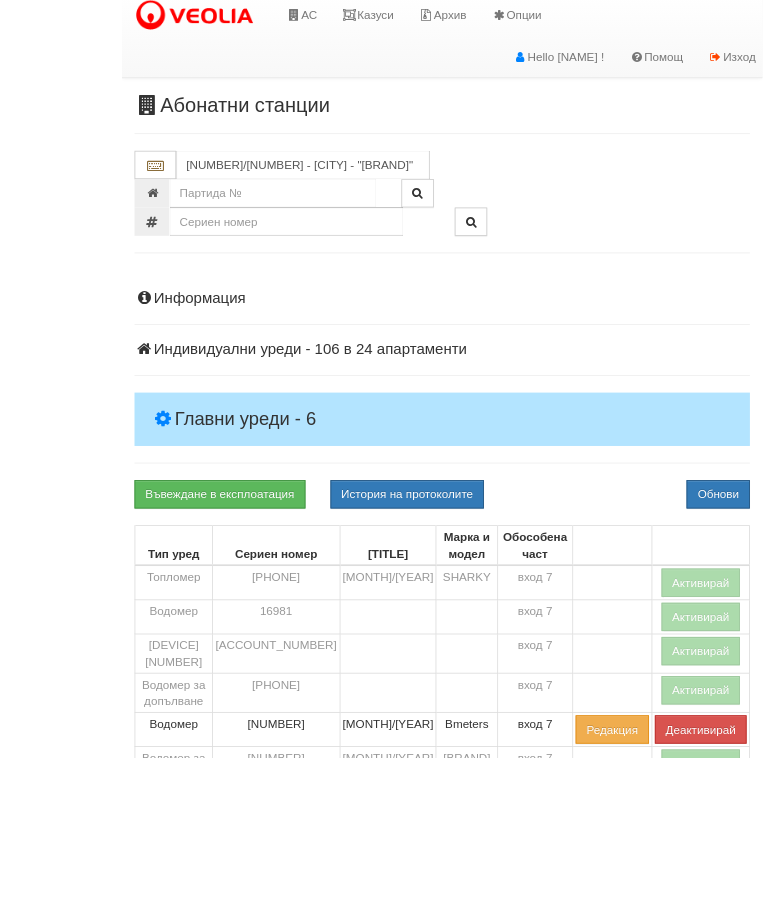 scroll, scrollTop: 230, scrollLeft: 0, axis: vertical 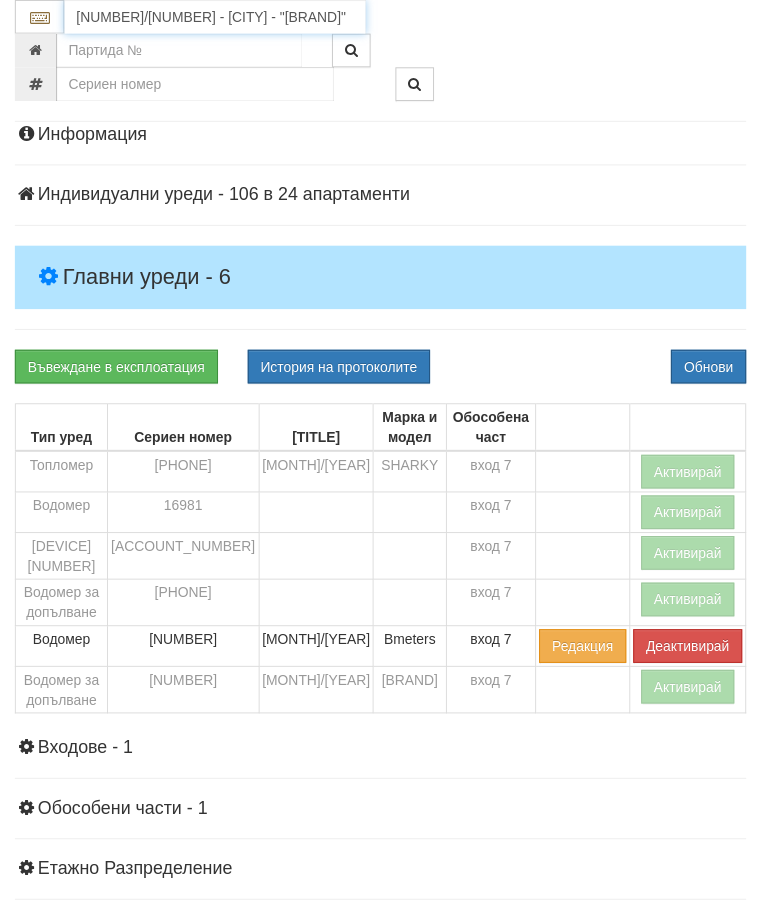 click on "[NUMBER]/[NUMBER] - [CITY] - "[BRAND]"" at bounding box center [217, 17] 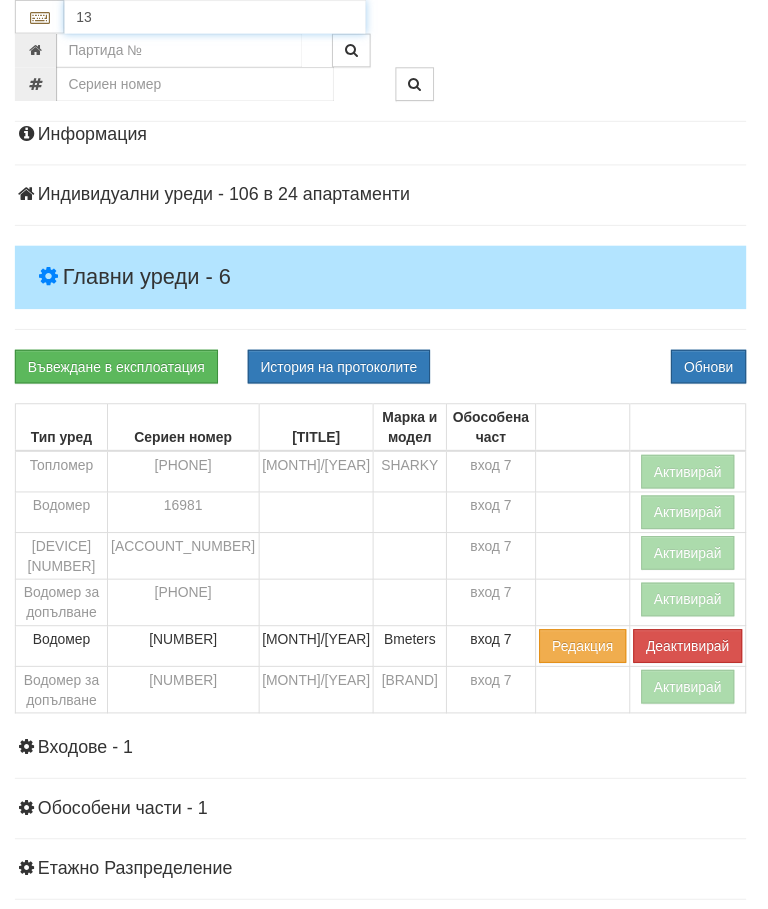 type on "130" 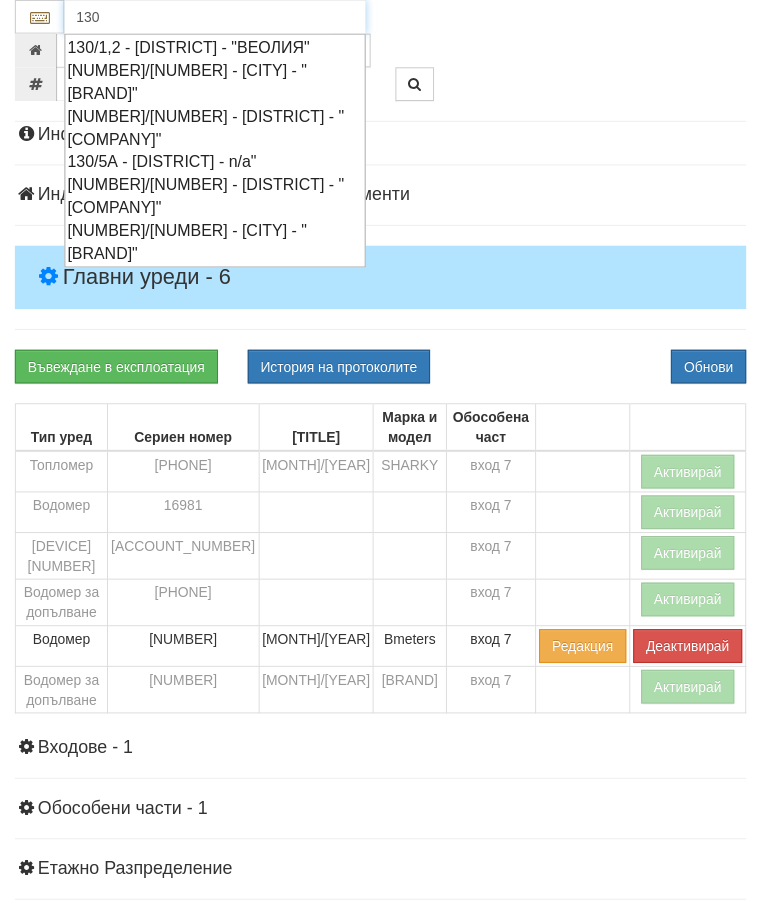 click on "[NUMBER]/[NUMBER] - [DISTRICT] - "[COMPANY]"" at bounding box center [217, 198] 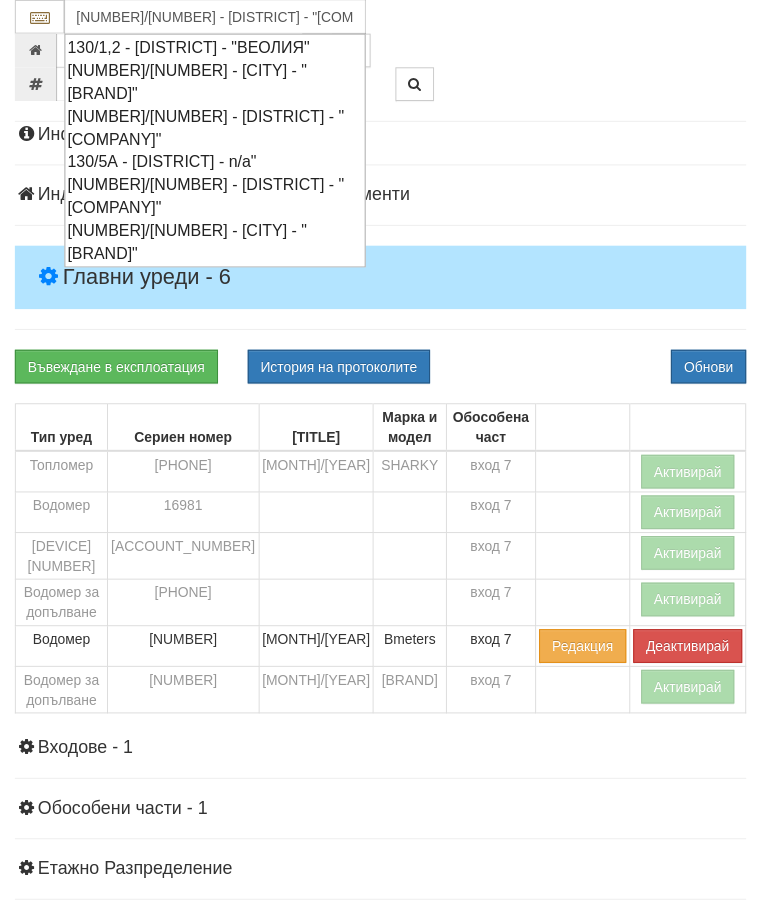 scroll, scrollTop: 230, scrollLeft: 0, axis: vertical 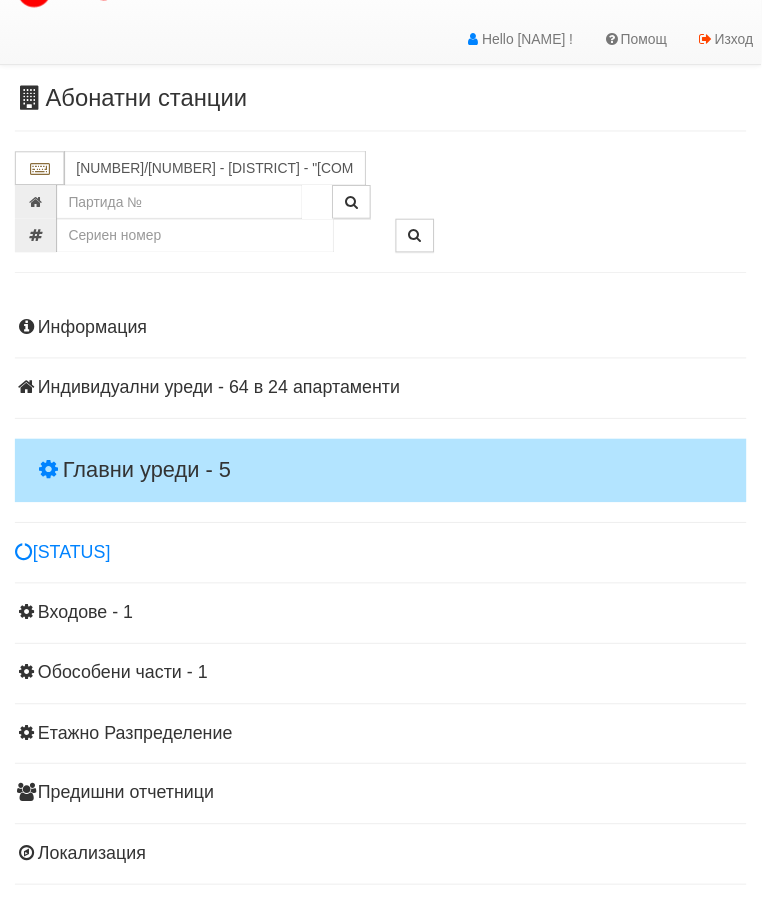 click on "Главни уреди - 5" at bounding box center (384, 475) 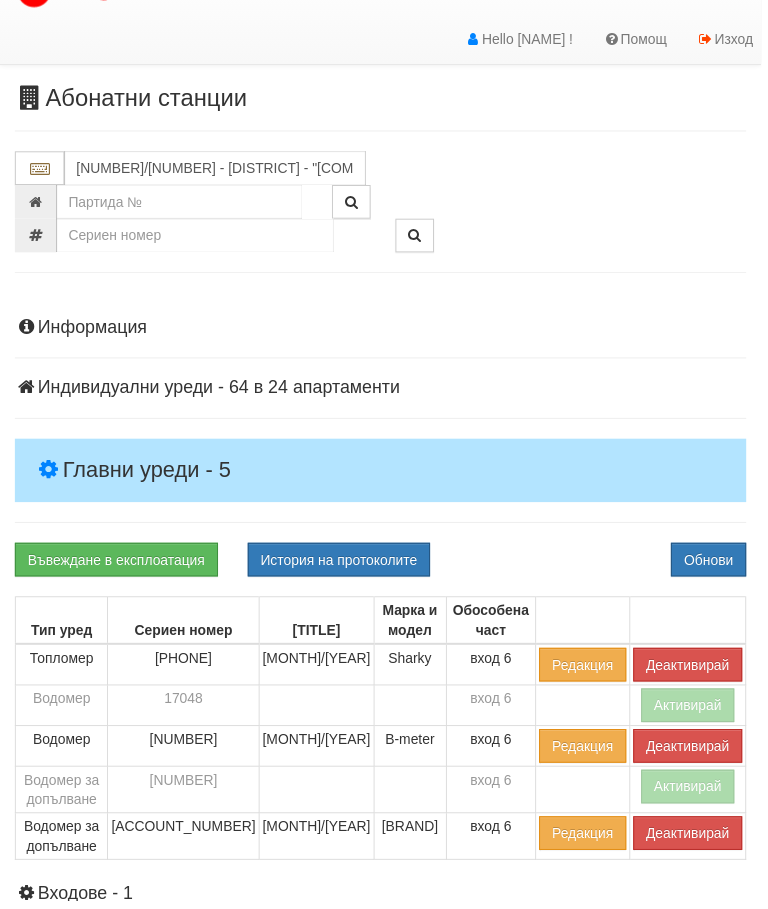 click on "Деактивирай" at bounding box center [694, 671] 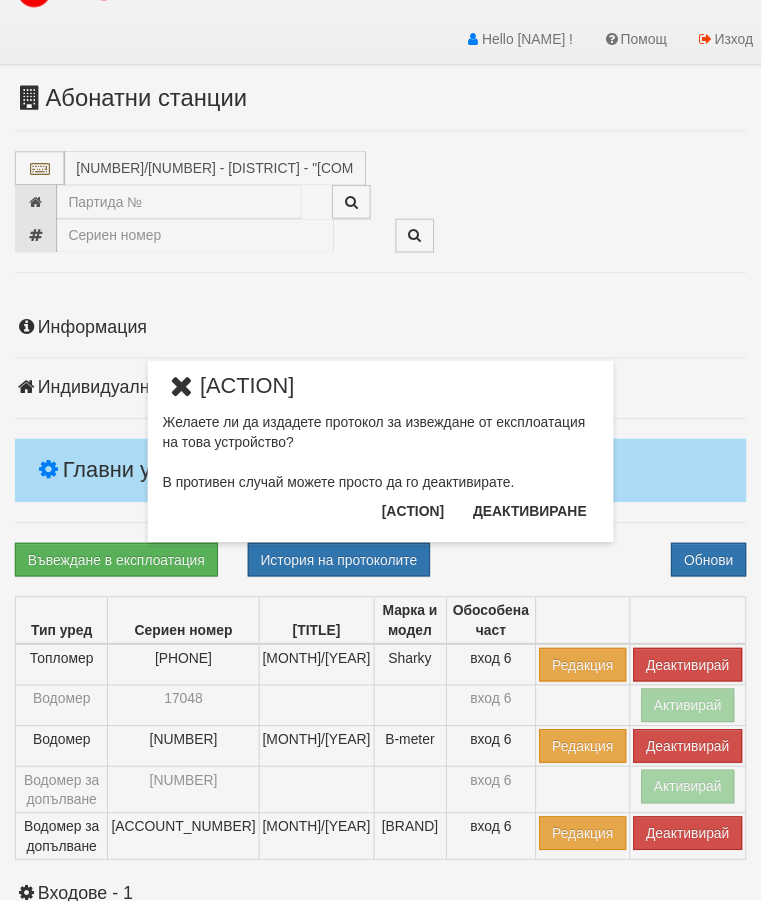 click on "[ACTION]" at bounding box center (416, 516) 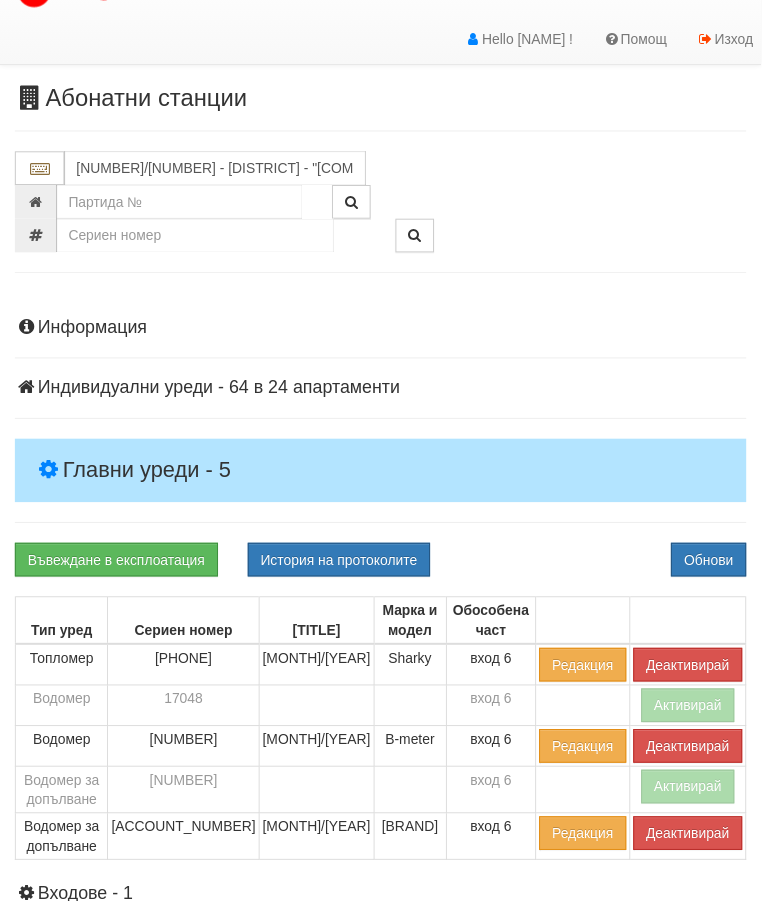 click on "Информация
Параметри
Брой Апартаменти:
24
Ползватели 05/2025
58  %
0  % 48" at bounding box center (384, 767) 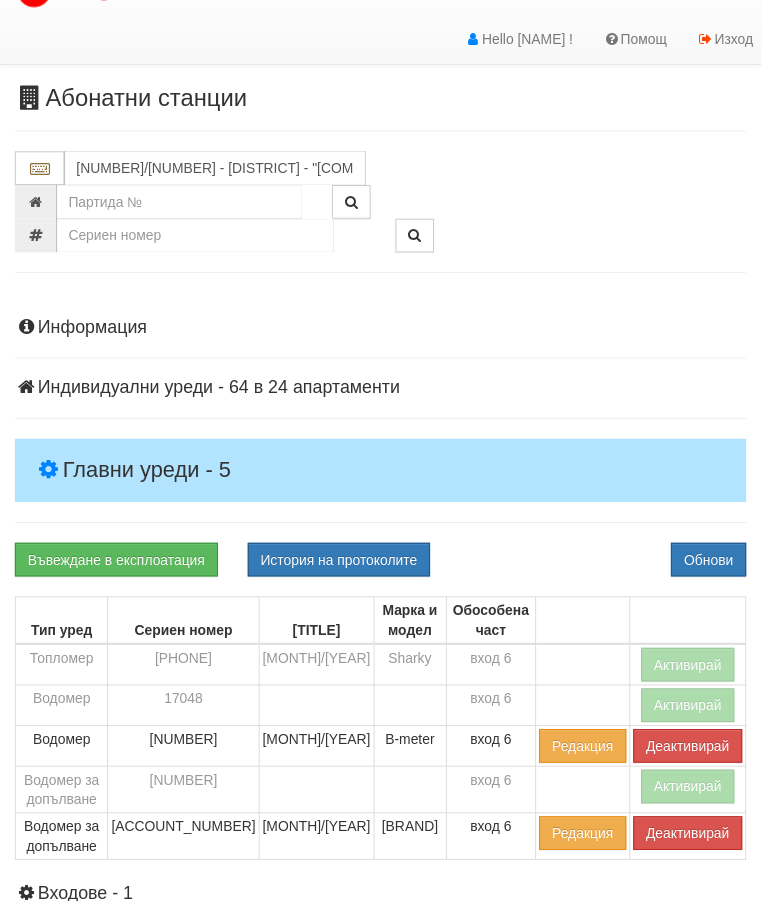click on "Деактивирай" at bounding box center [694, 753] 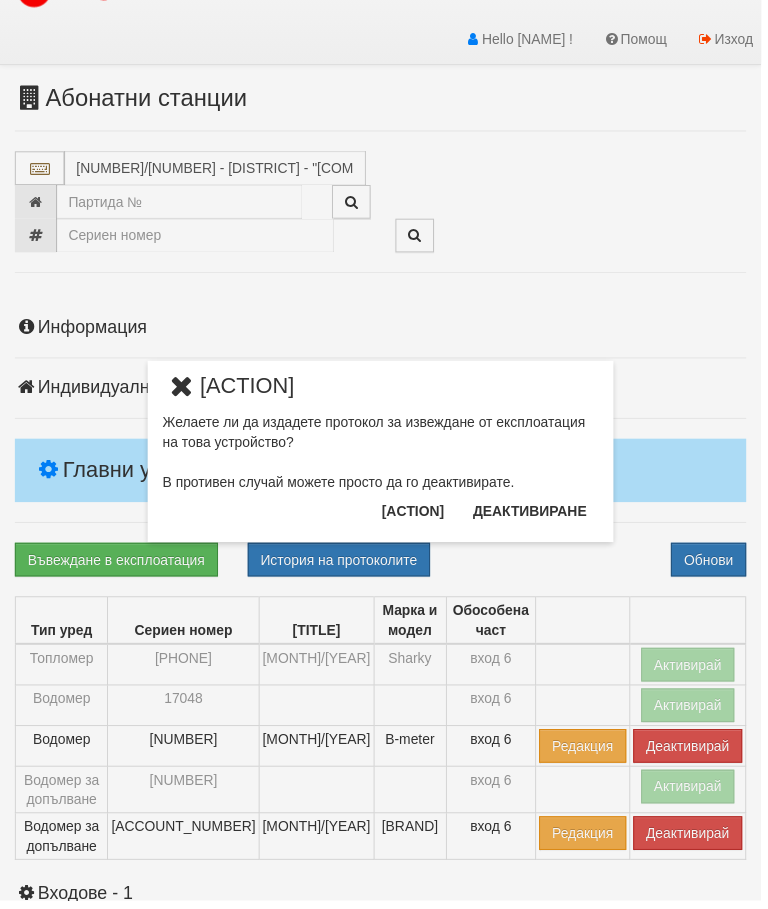click on "[ACTION]" at bounding box center [416, 516] 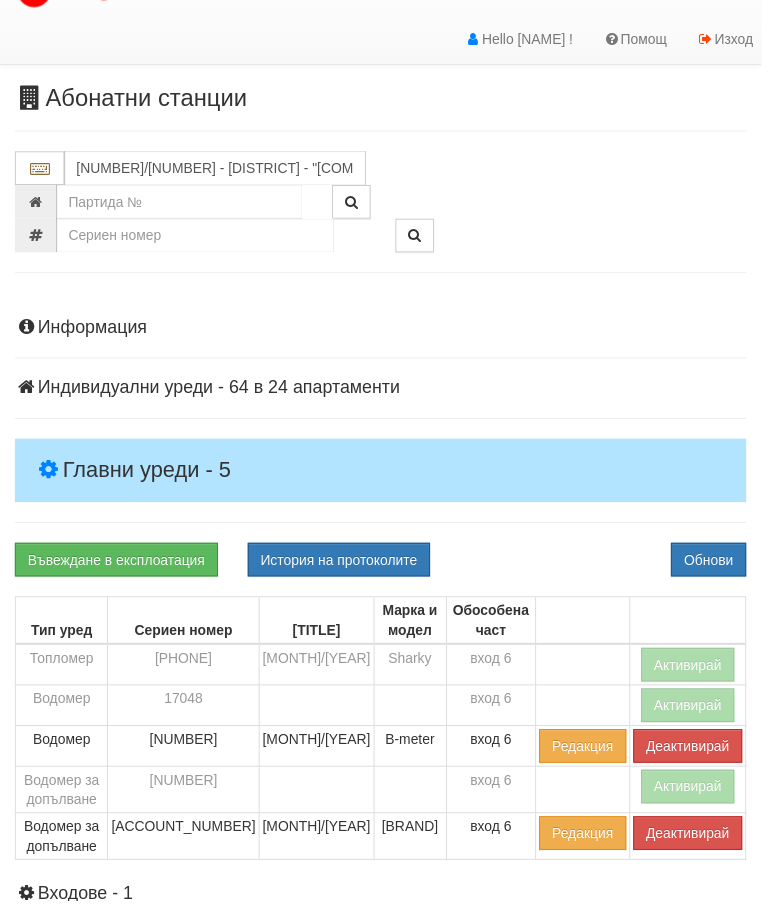 click on "Информация
Параметри
Брой Апартаменти:
24
Ползватели 05/2025
58  %
0  % 48" at bounding box center (384, 767) 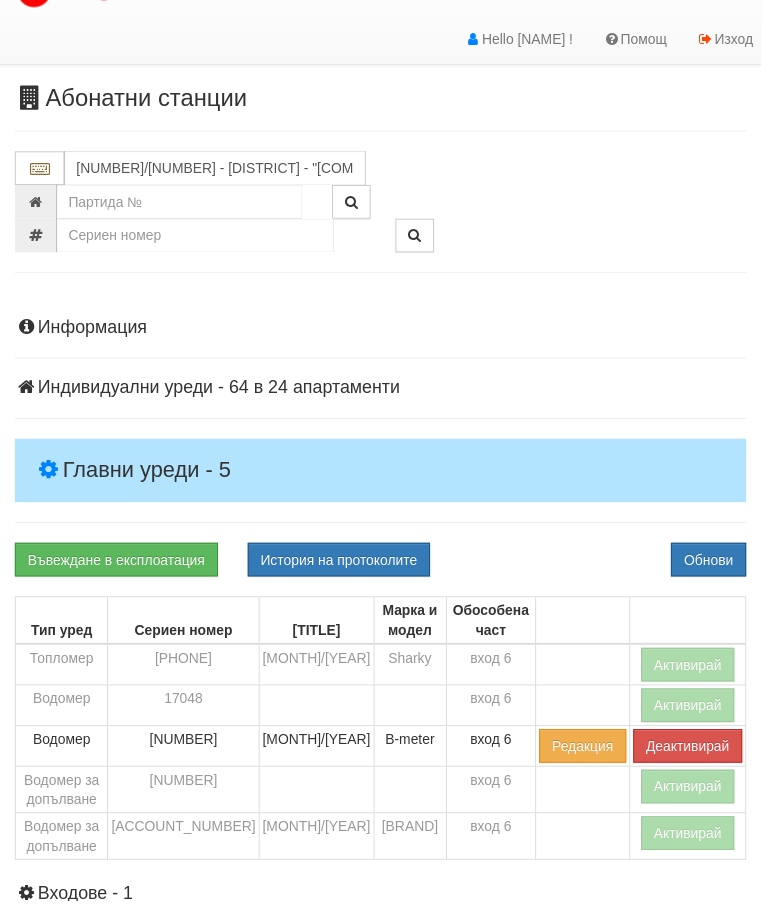 scroll, scrollTop: 35, scrollLeft: 0, axis: vertical 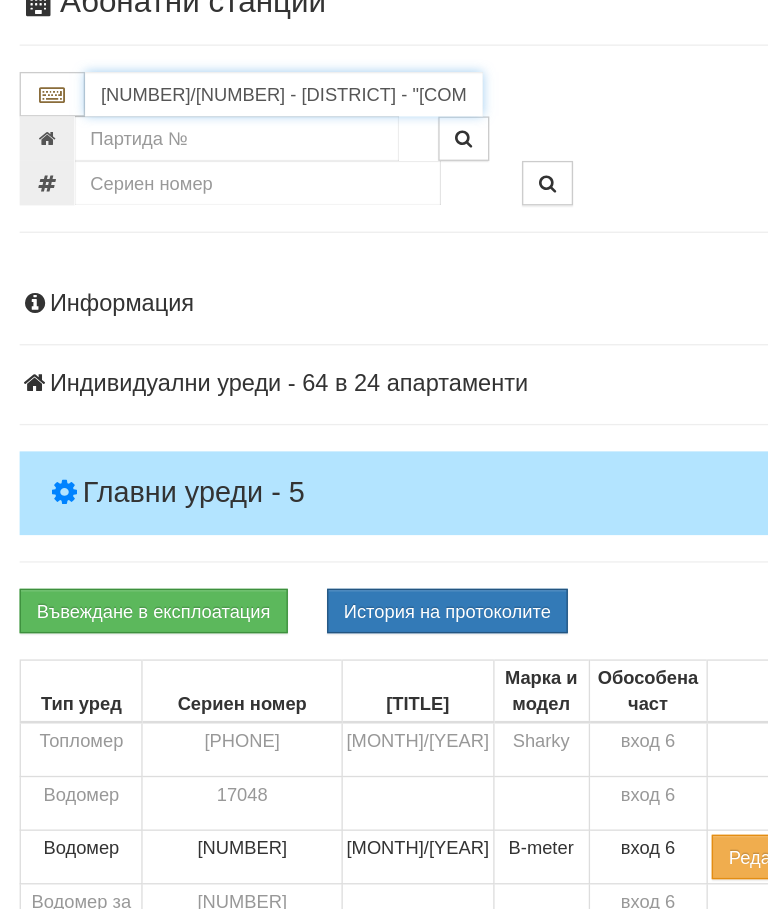 click on "[NUMBER]/[NUMBER] - [DISTRICT] - "[COMPANY]"" at bounding box center (217, 170) 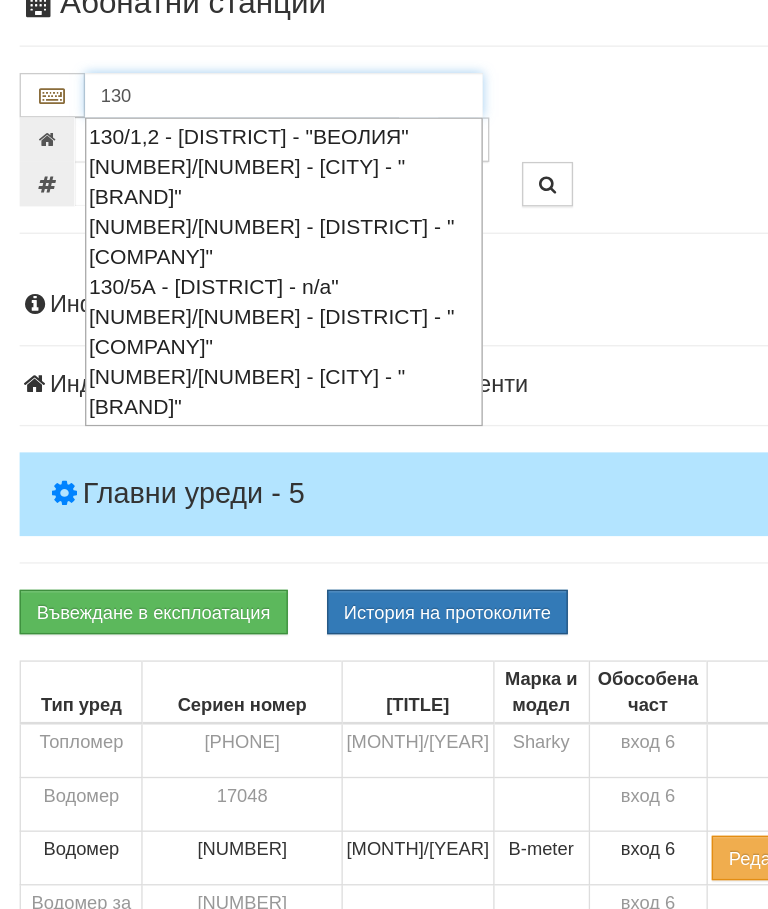 click on "[NUMBER]/[NUMBER] - [DISTRICT] - "[COMPANY]"" at bounding box center (217, 282) 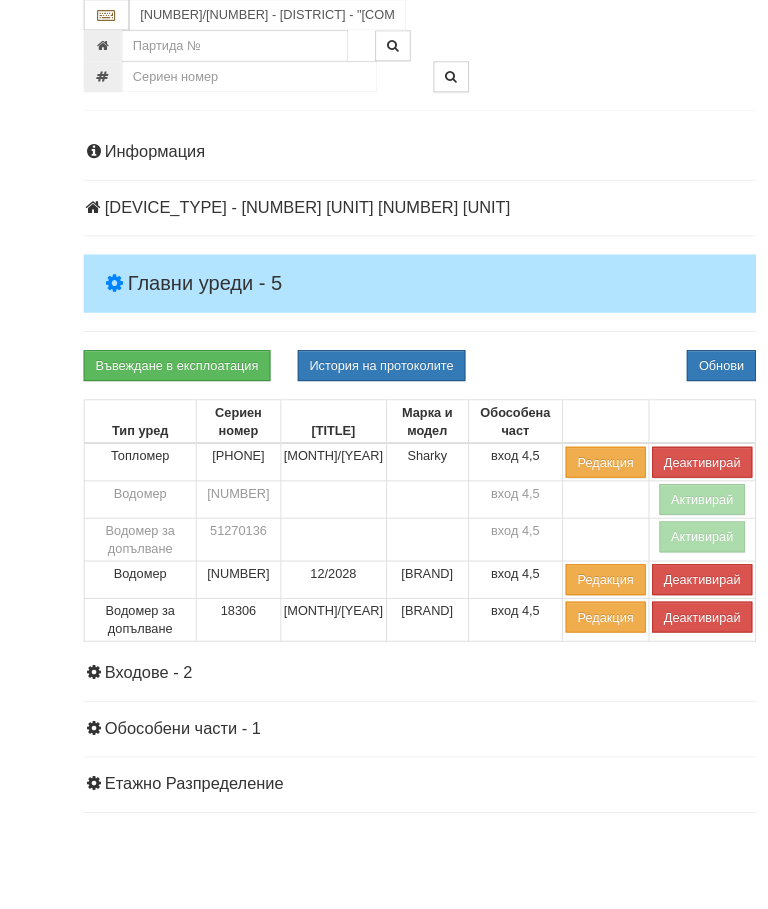 scroll, scrollTop: 251, scrollLeft: 0, axis: vertical 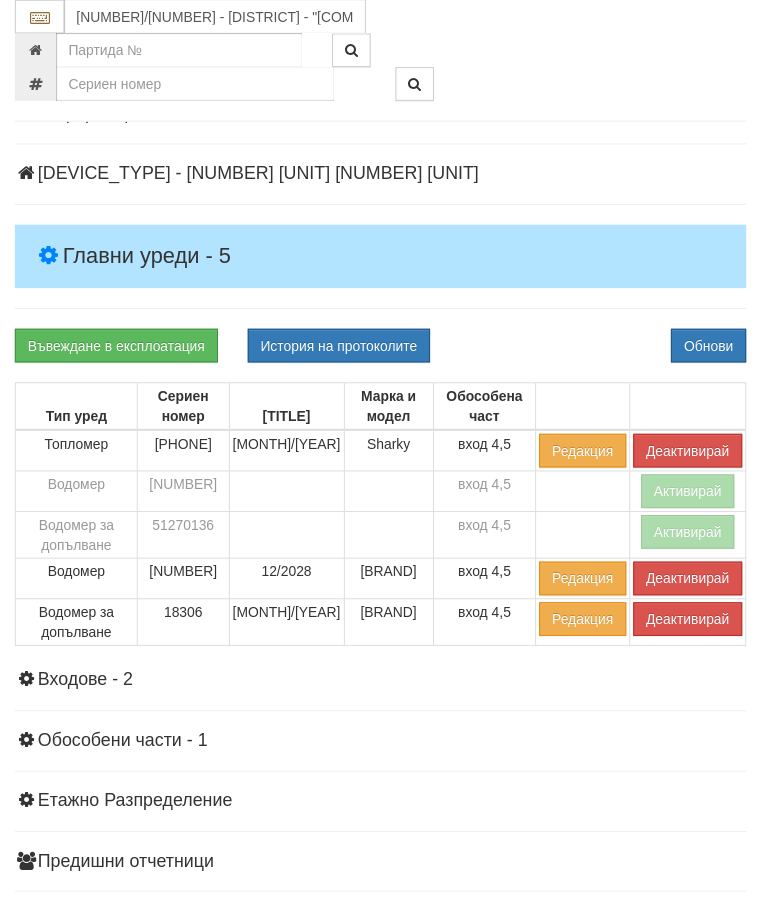 click on "Деактивирай" at bounding box center (694, 455) 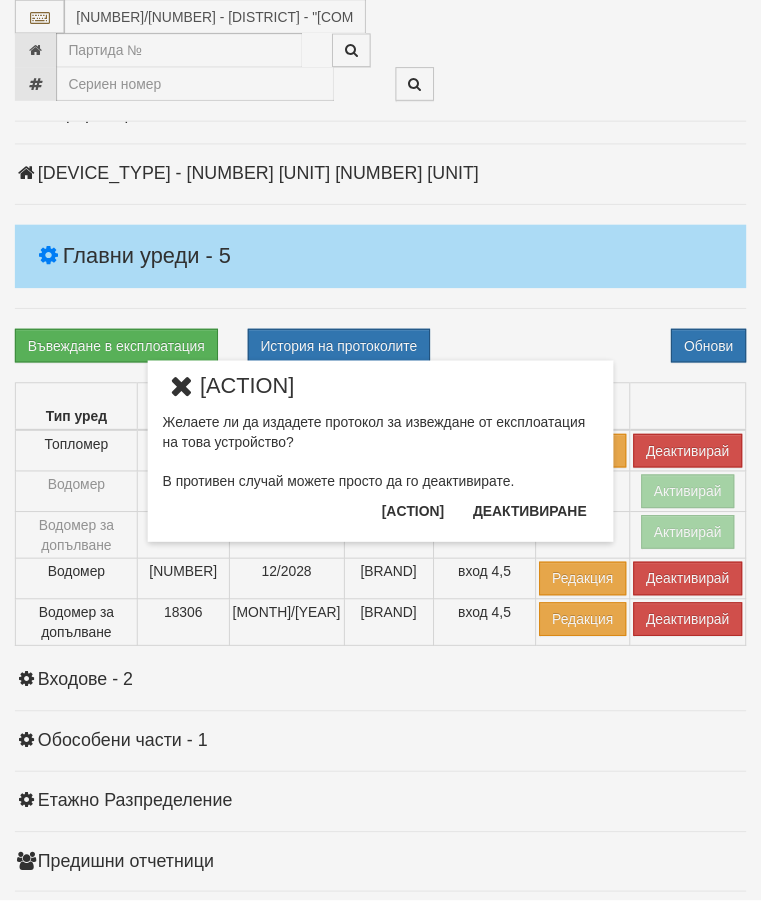 click on "[ACTION]" at bounding box center [416, 516] 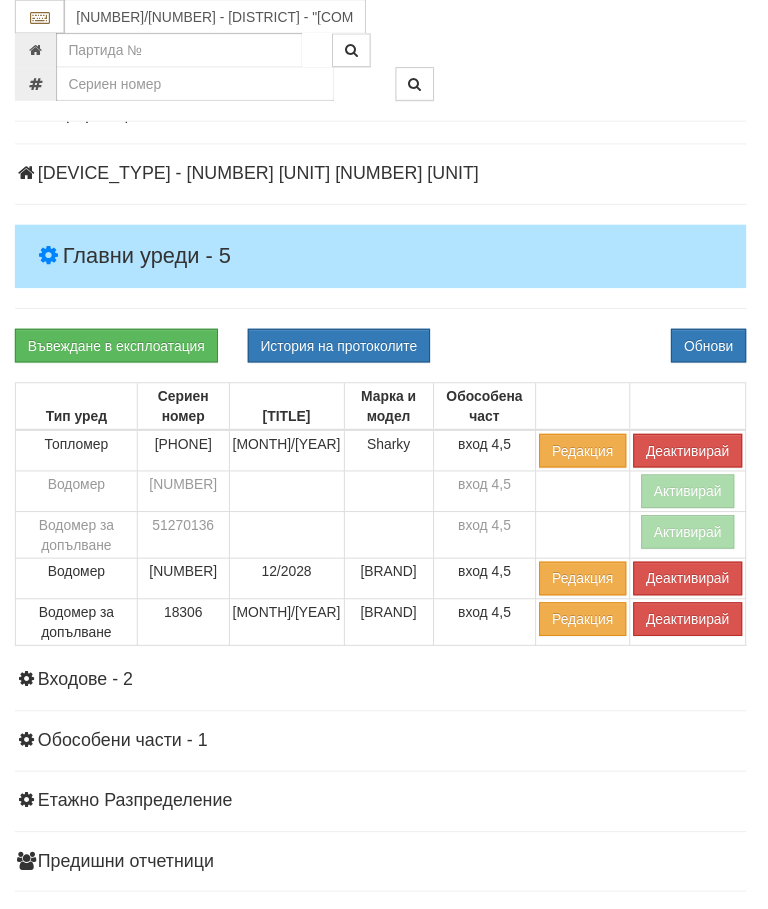 click on "Въвеждане в експлоатация
История на протоколите
Обнови" at bounding box center (384, 349) 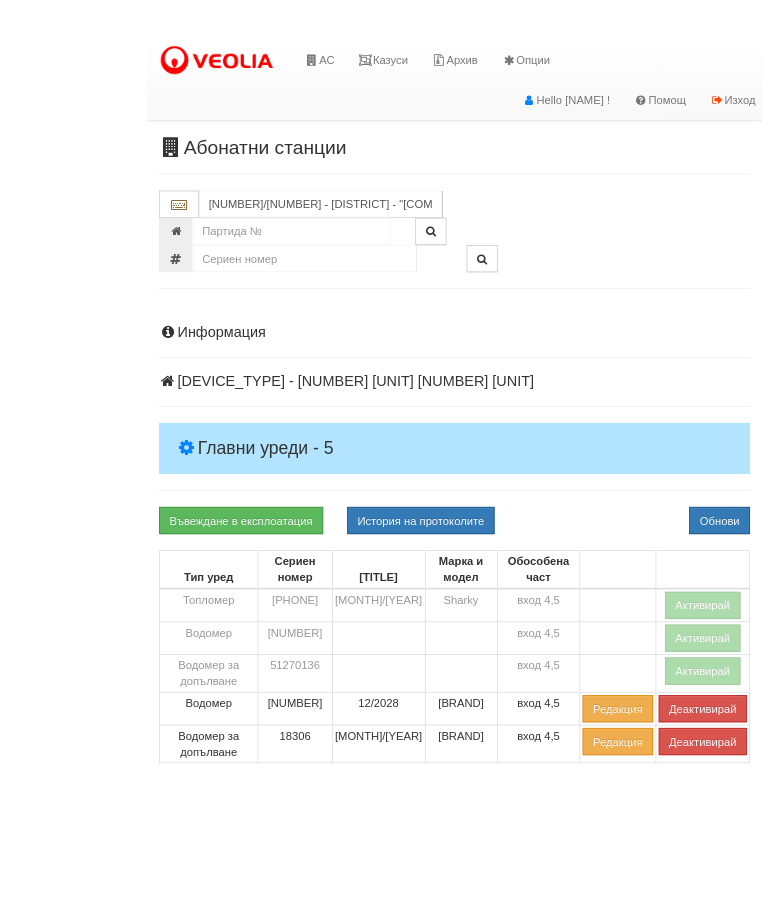 scroll, scrollTop: 160, scrollLeft: 0, axis: vertical 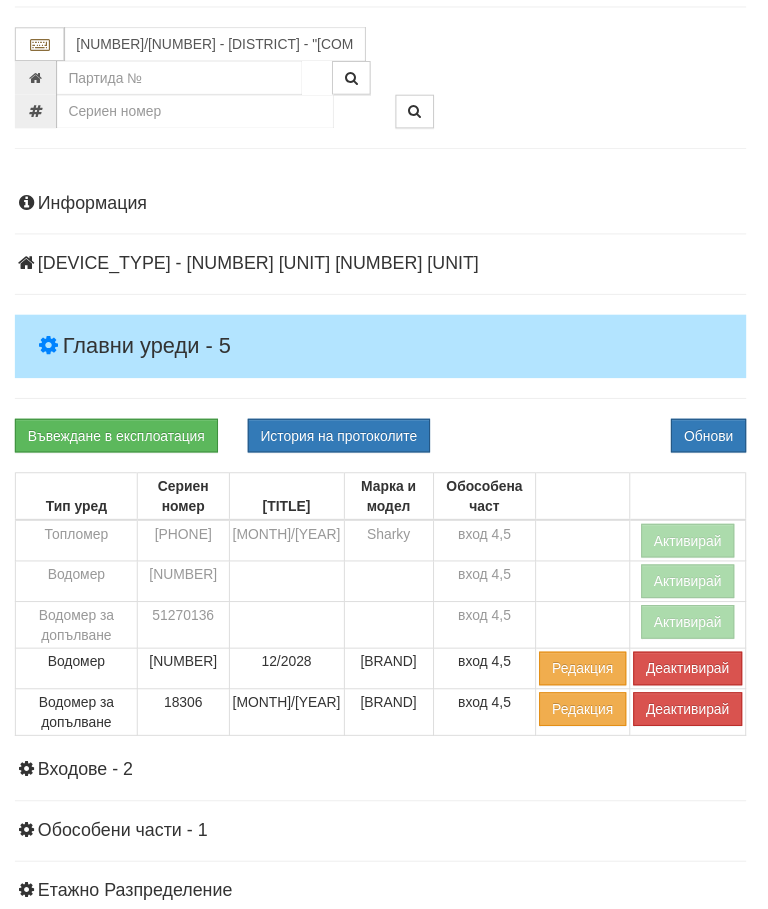 click on "Деактивирай" at bounding box center [694, 675] 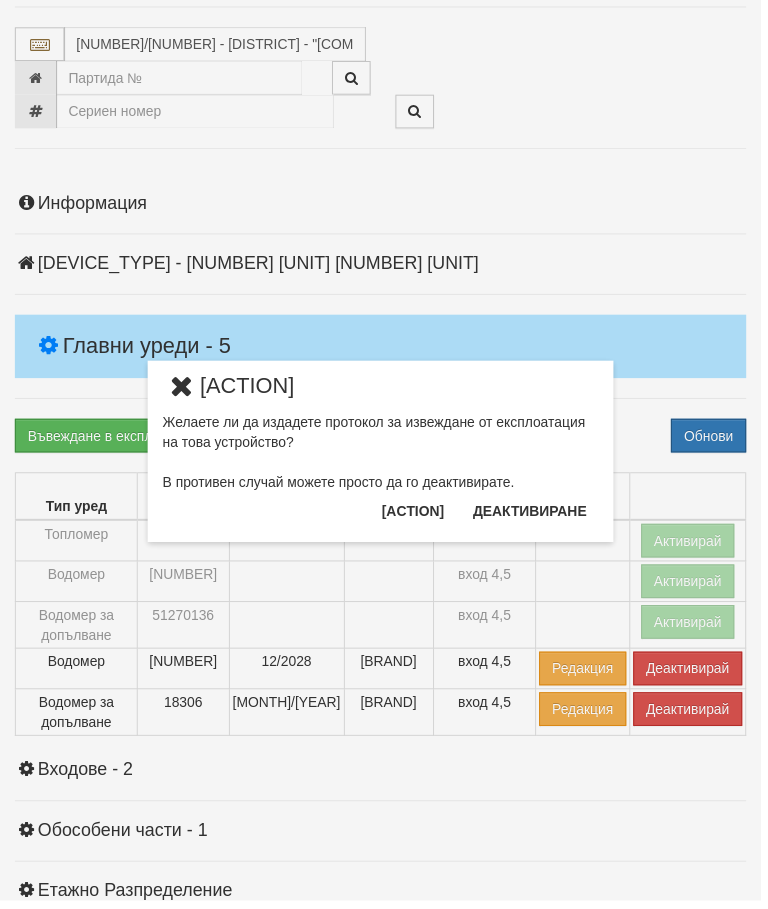 click on "[ACTION]" at bounding box center (416, 516) 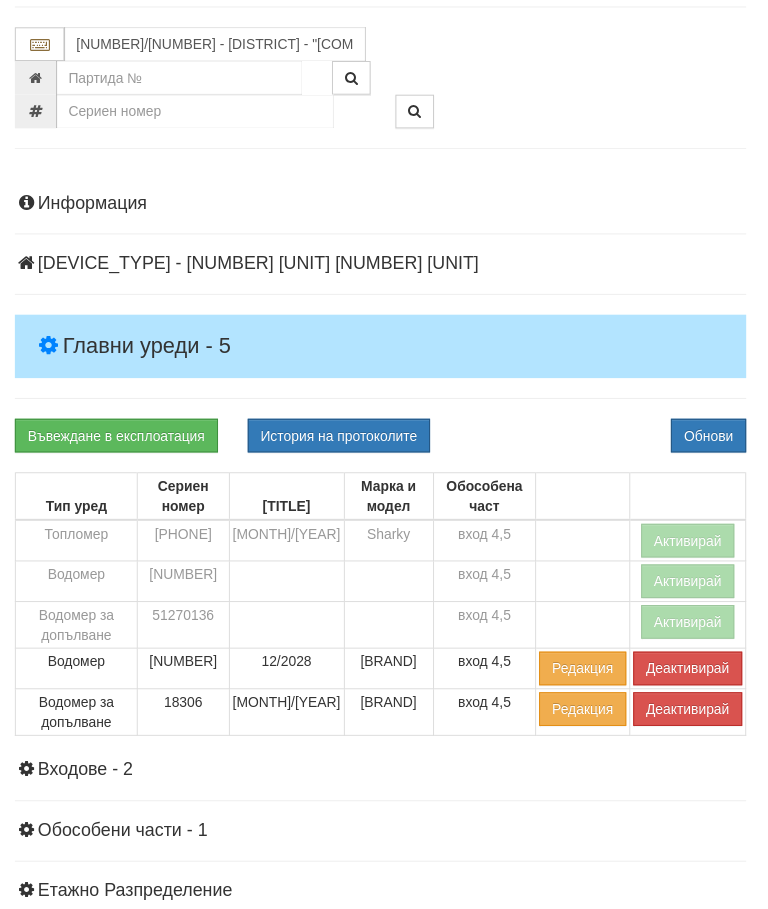 click on "Въвеждане в експлоатация
История на протоколите
Обнови" at bounding box center (384, 440) 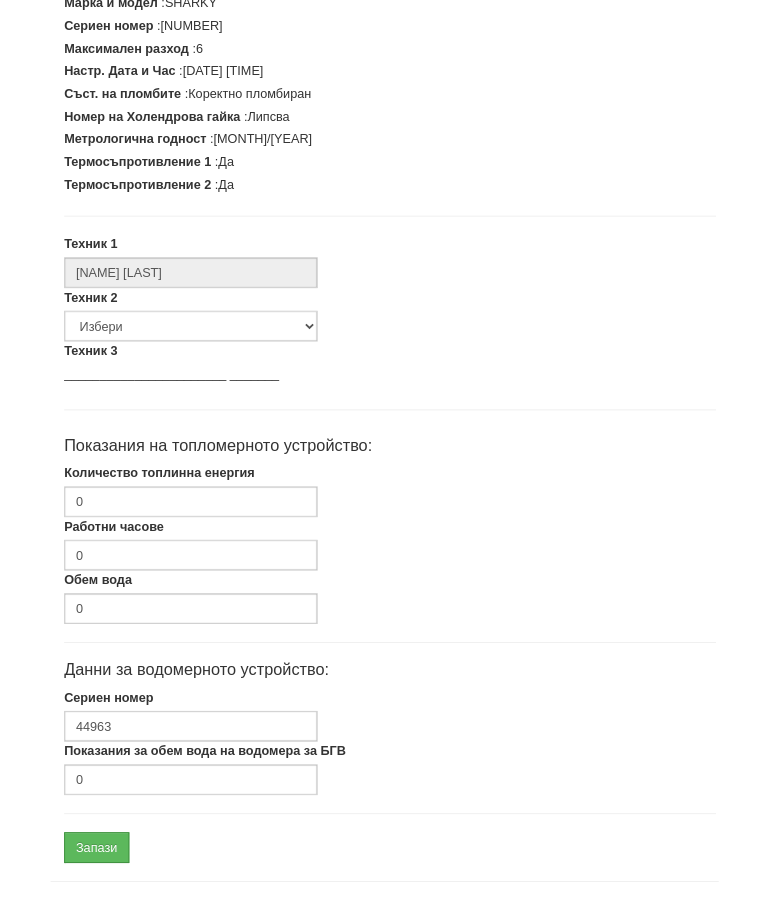 scroll, scrollTop: 507, scrollLeft: 0, axis: vertical 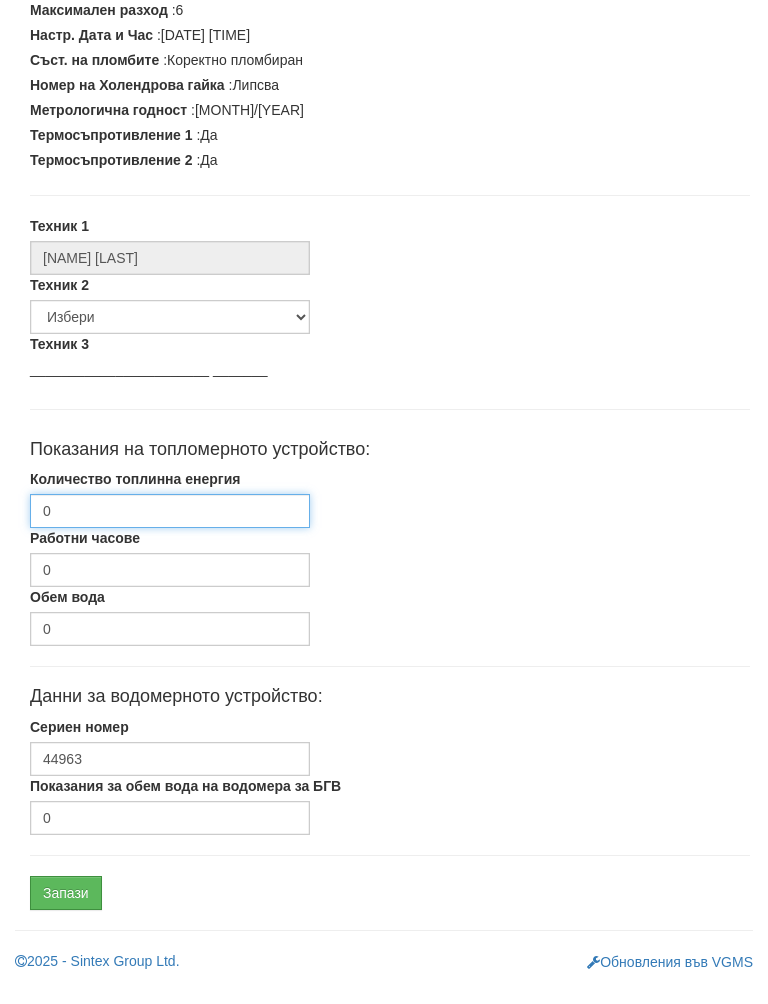 click on "0" at bounding box center (170, 531) 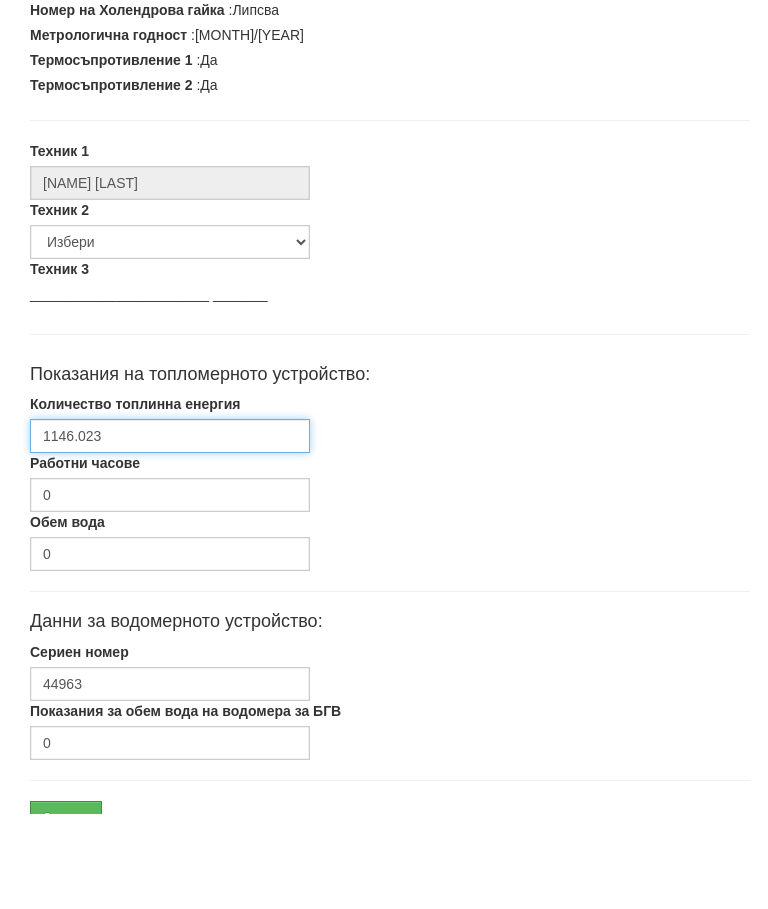 scroll, scrollTop: 602, scrollLeft: 0, axis: vertical 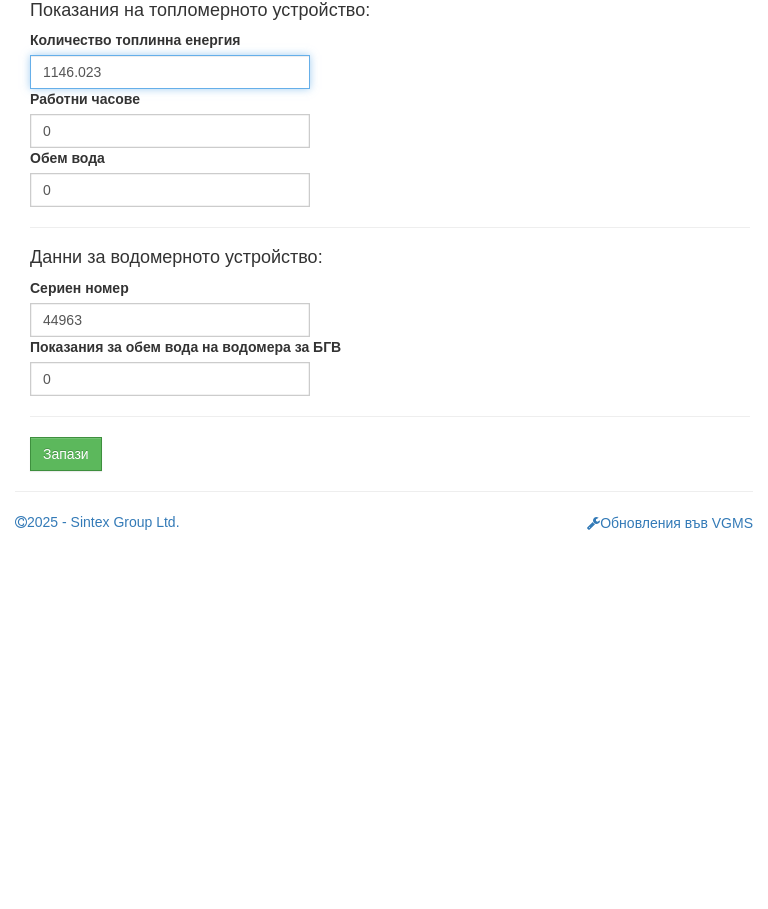 type on "1146.023" 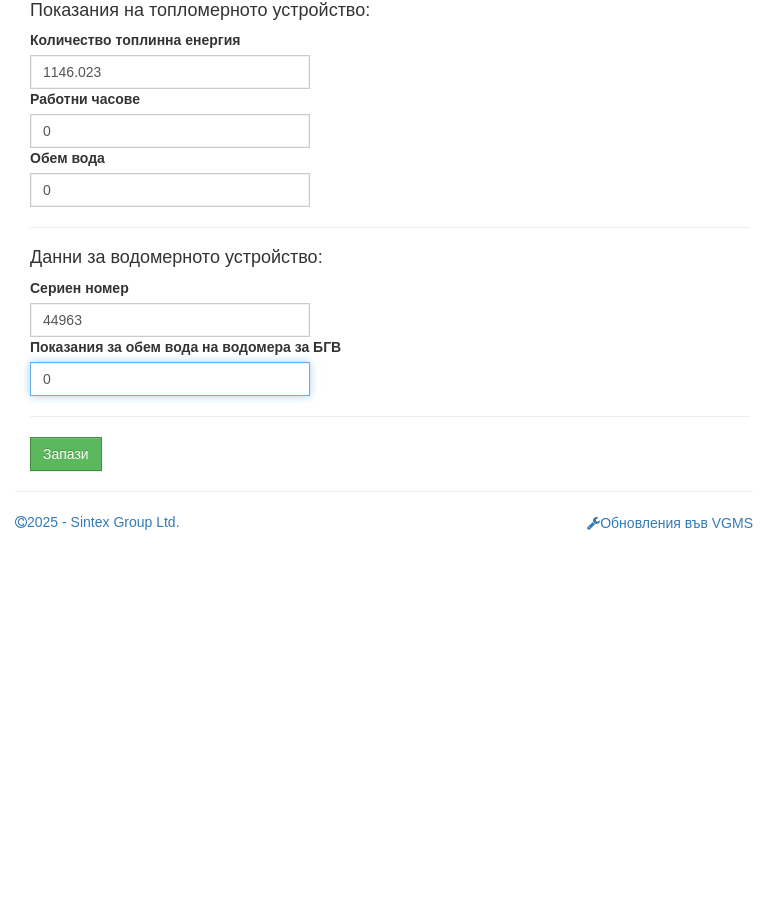 click on "0" at bounding box center (170, 743) 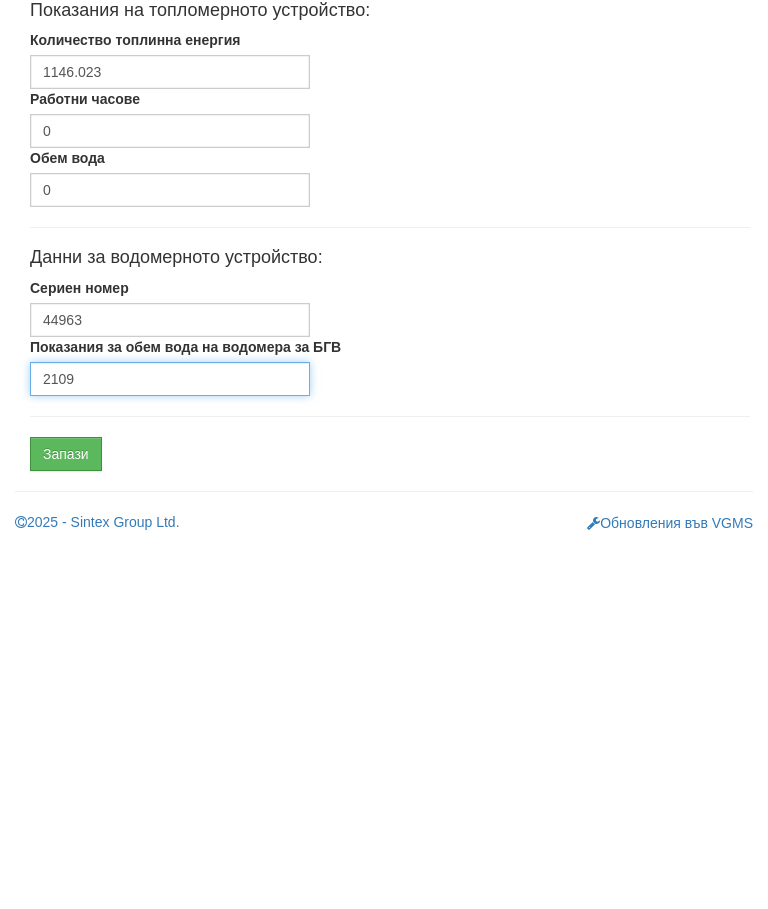 type on "2109" 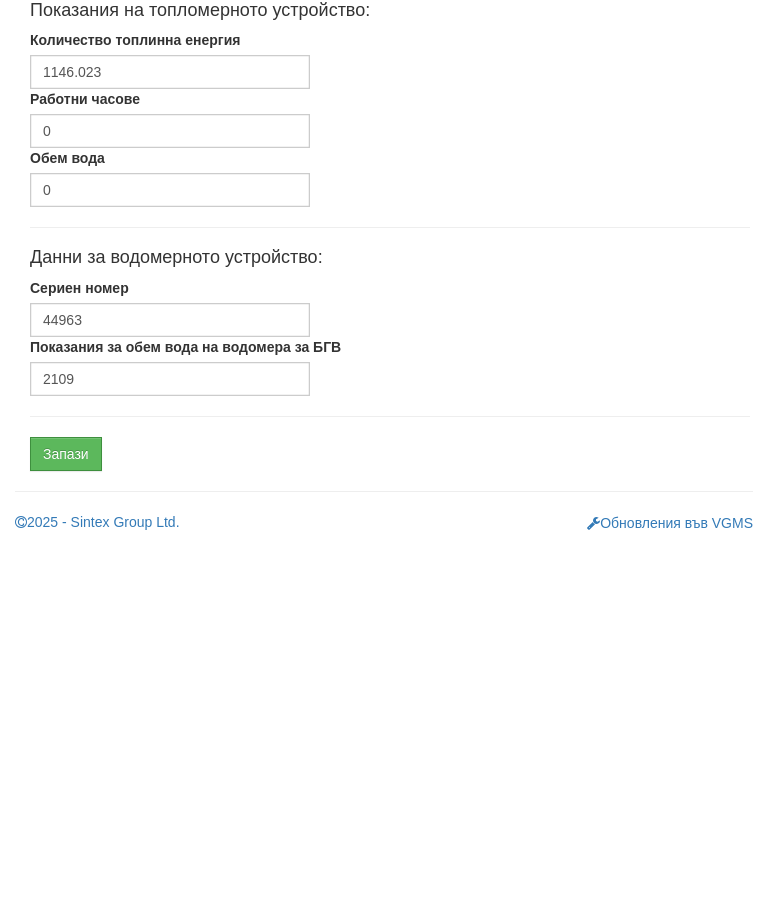 click on "Запази" at bounding box center [66, 818] 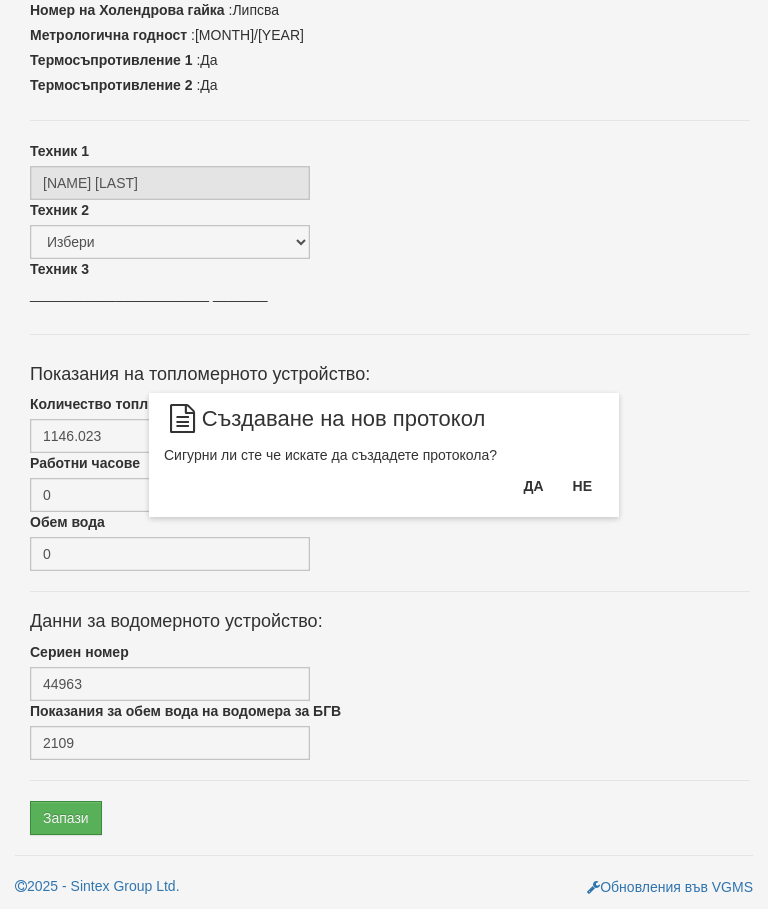 click on "Да" at bounding box center [533, 486] 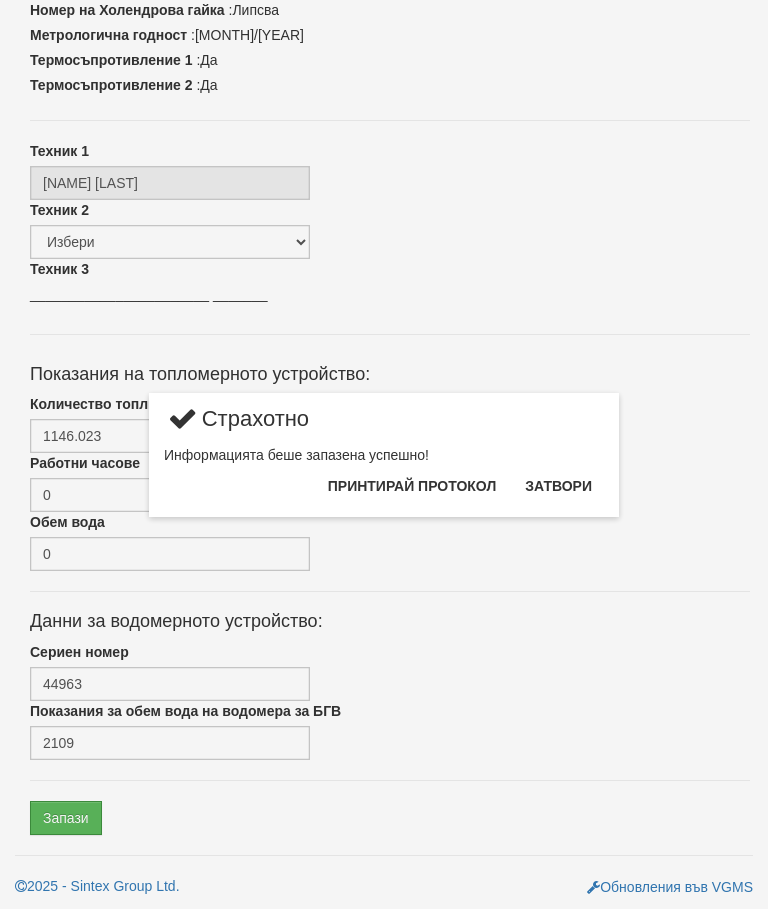 click on "Затвори" at bounding box center [558, 486] 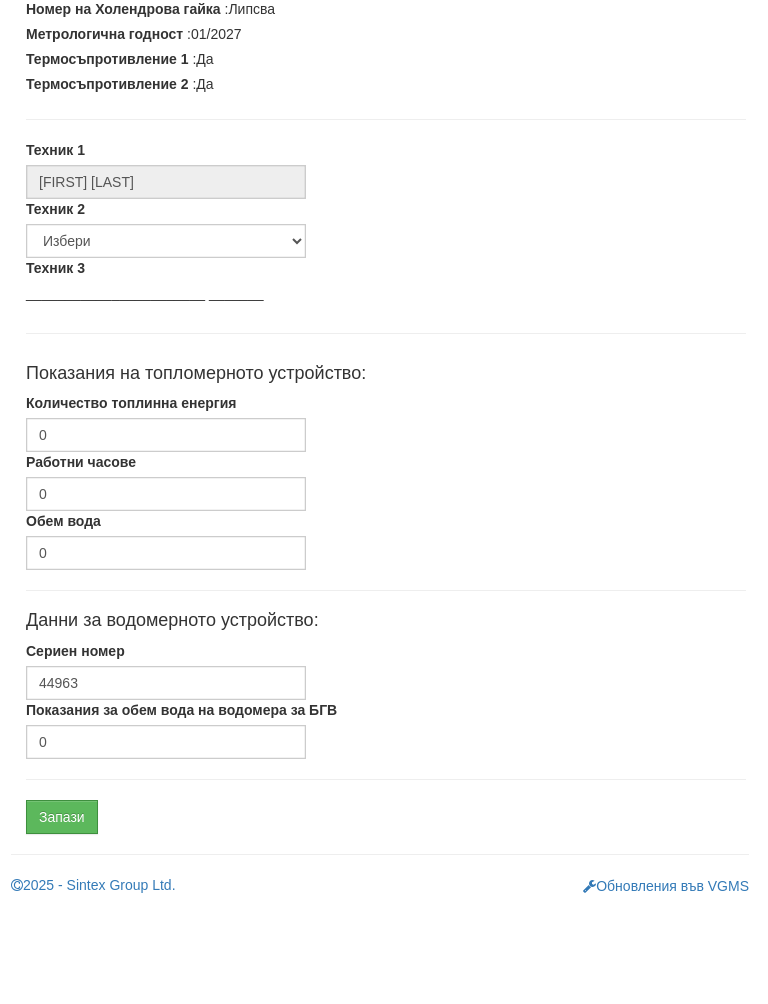 scroll, scrollTop: 507, scrollLeft: 4, axis: both 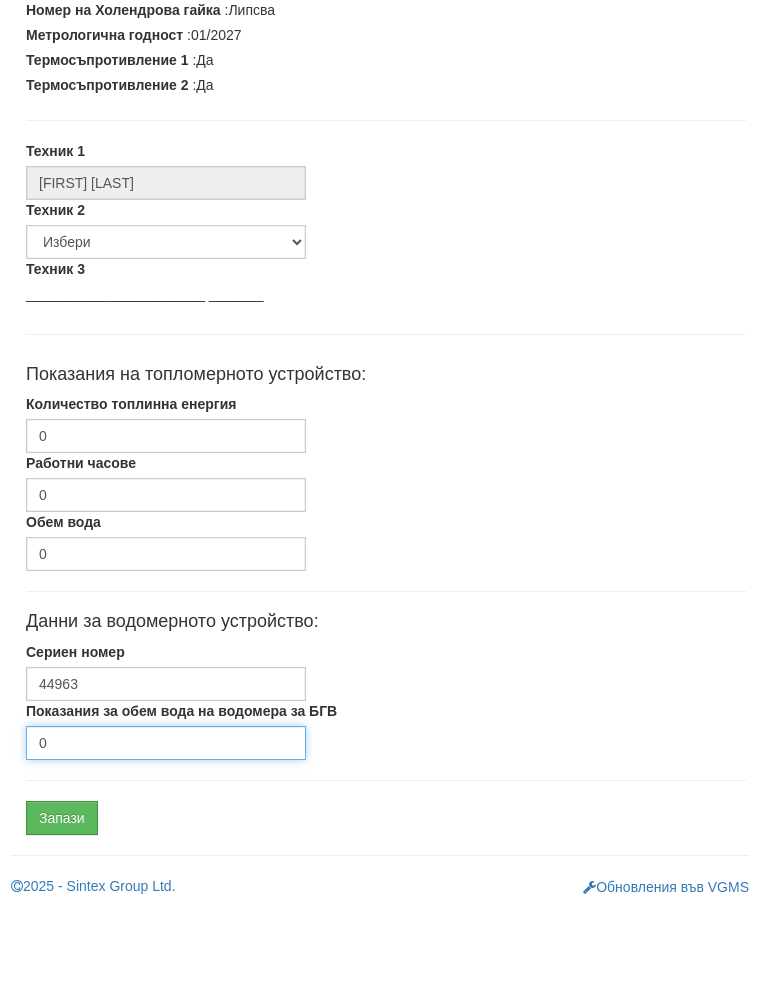 click on "0" at bounding box center [166, 838] 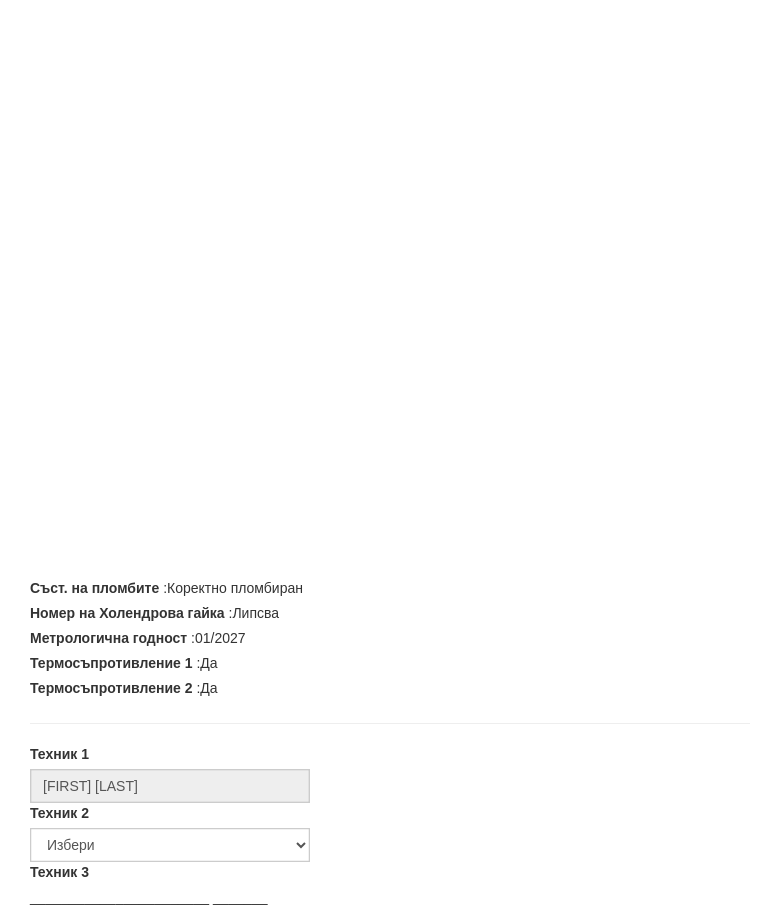scroll, scrollTop: 602, scrollLeft: 0, axis: vertical 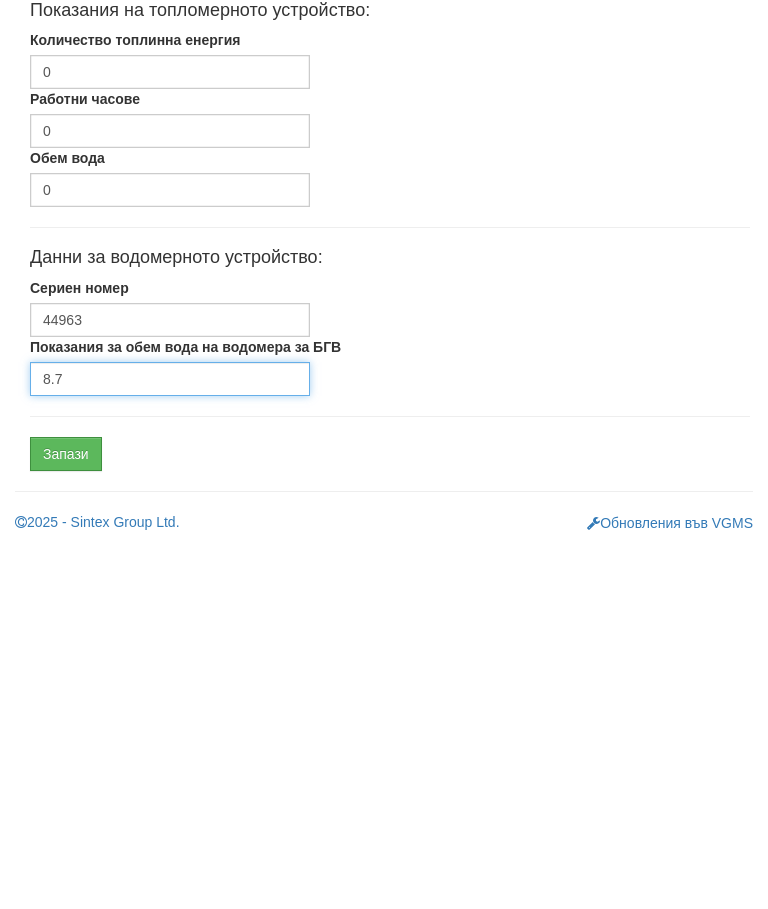 type on "8.7" 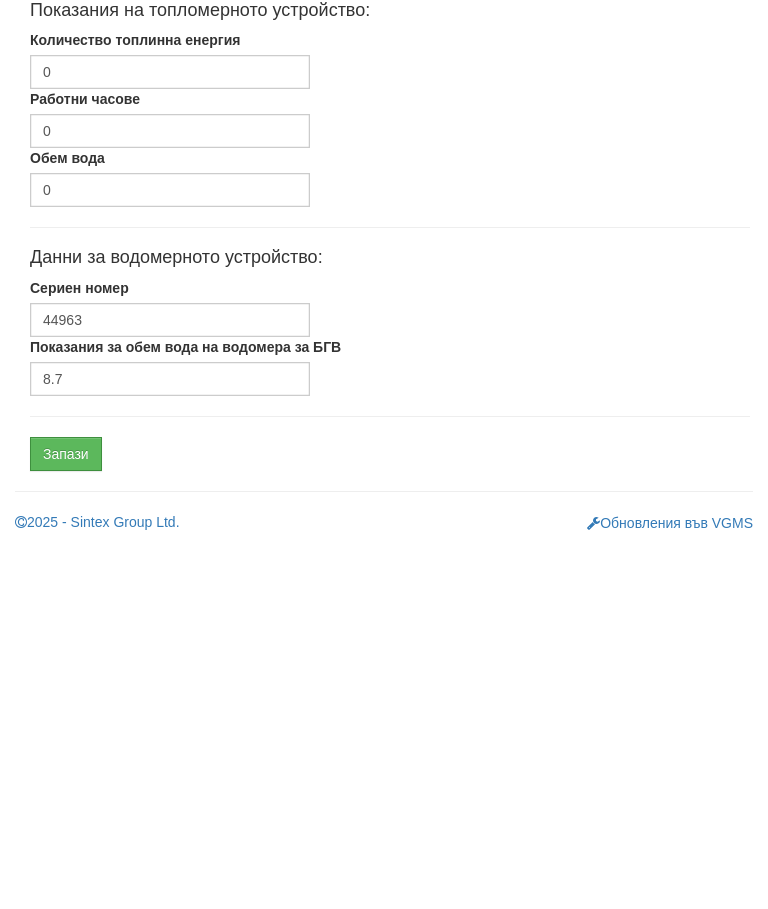 click on "Запази" at bounding box center [66, 818] 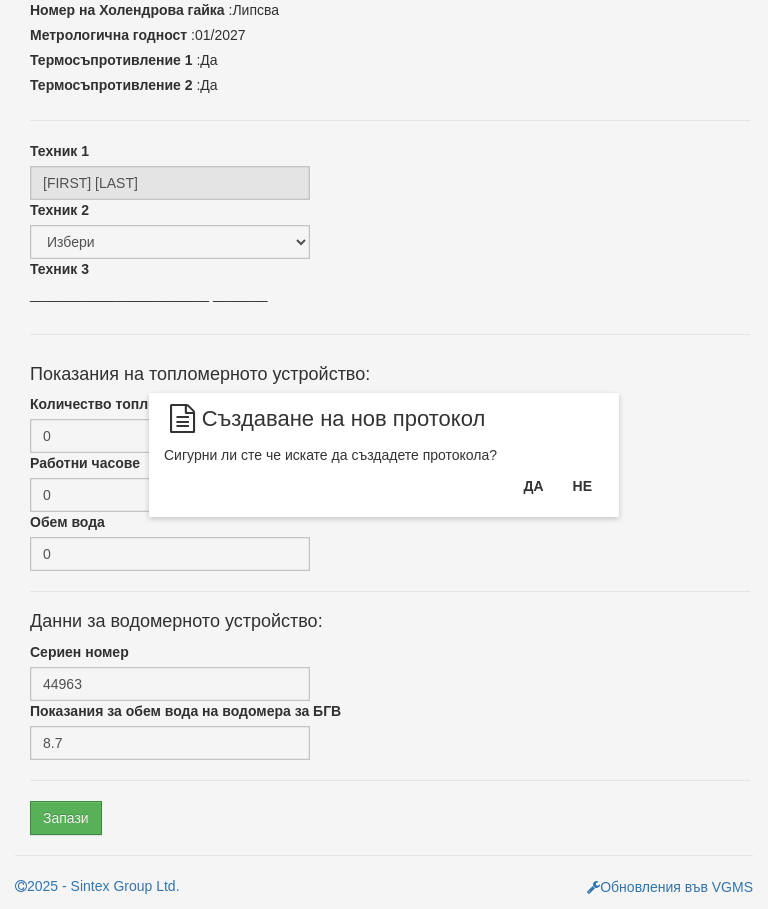 click on "Да" at bounding box center [533, 486] 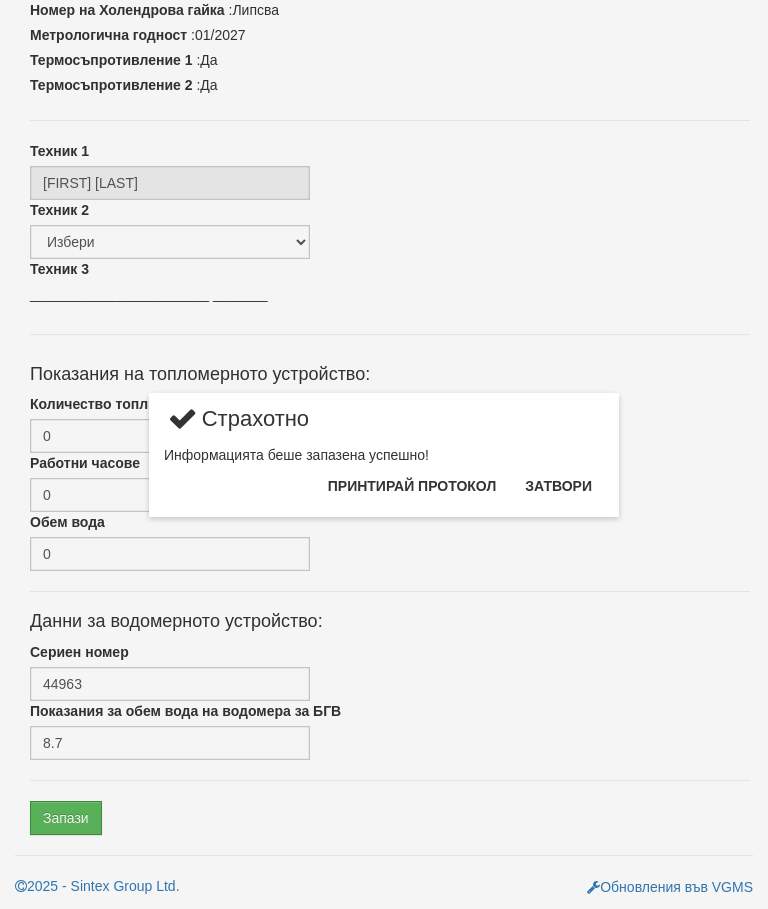 click on "Затвори" at bounding box center [558, 486] 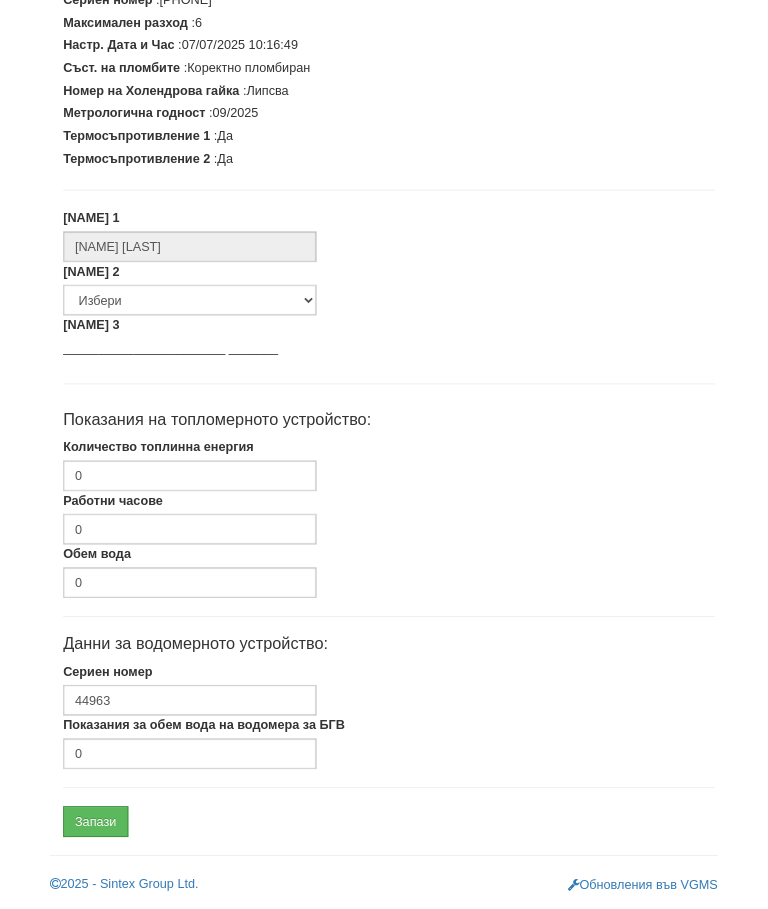 scroll, scrollTop: 507, scrollLeft: 0, axis: vertical 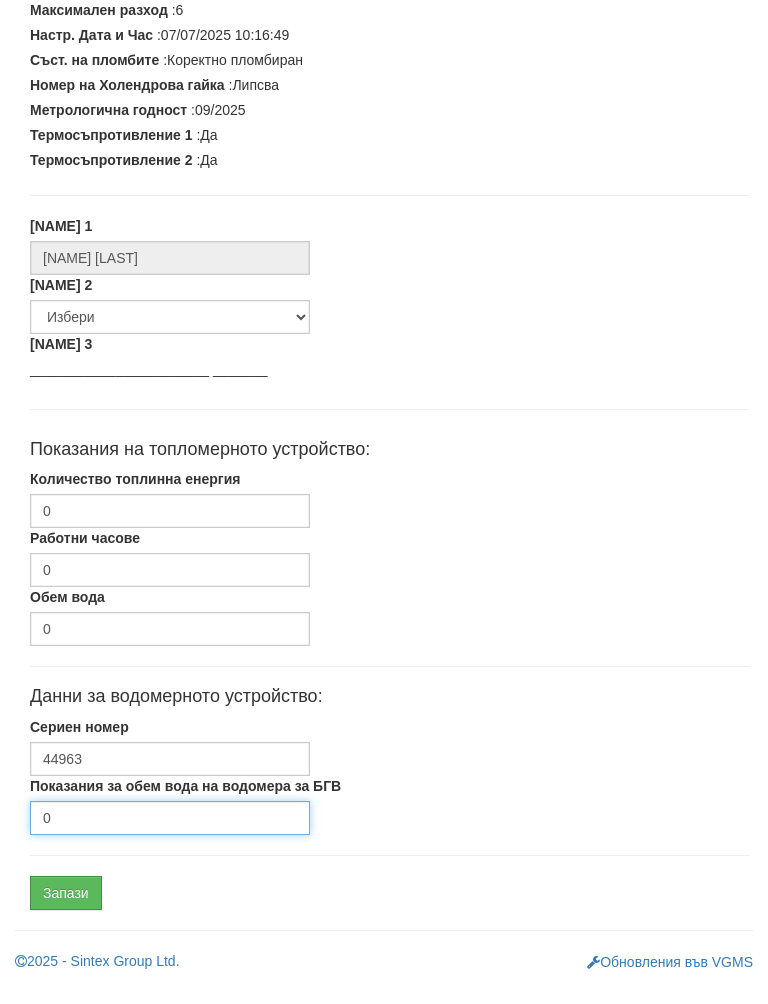 click on "0" at bounding box center [170, 838] 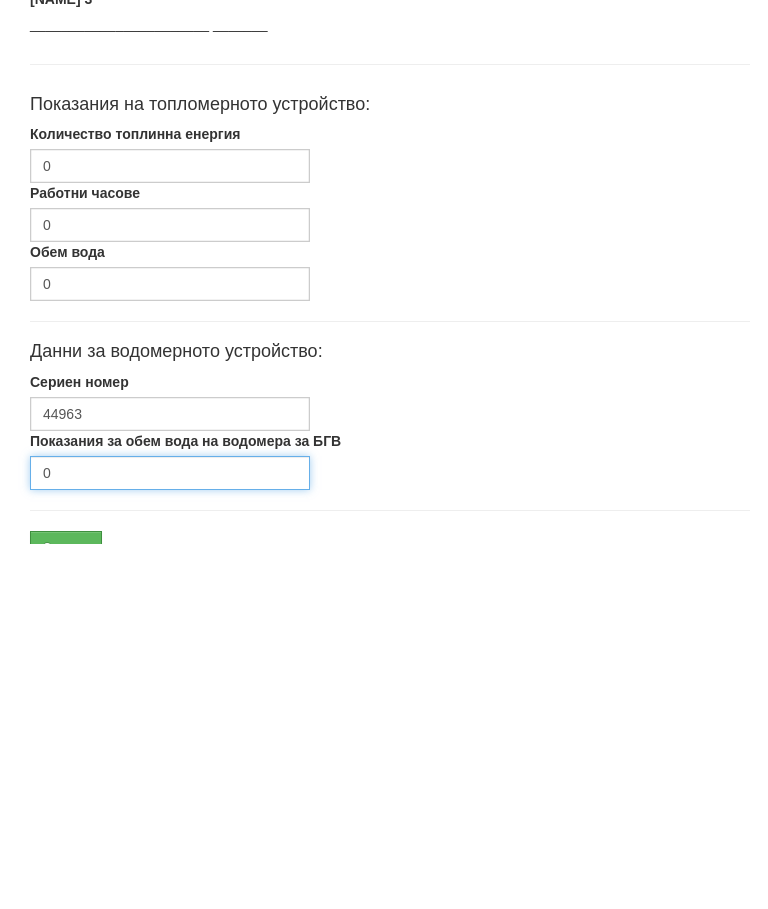 scroll, scrollTop: 602, scrollLeft: 0, axis: vertical 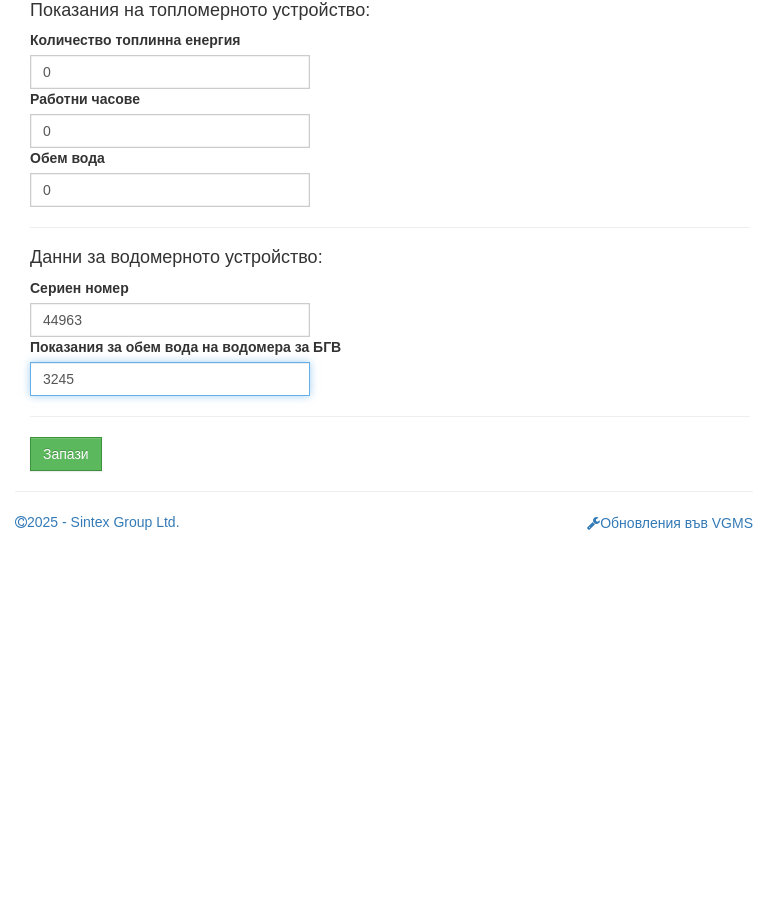 type on "3245" 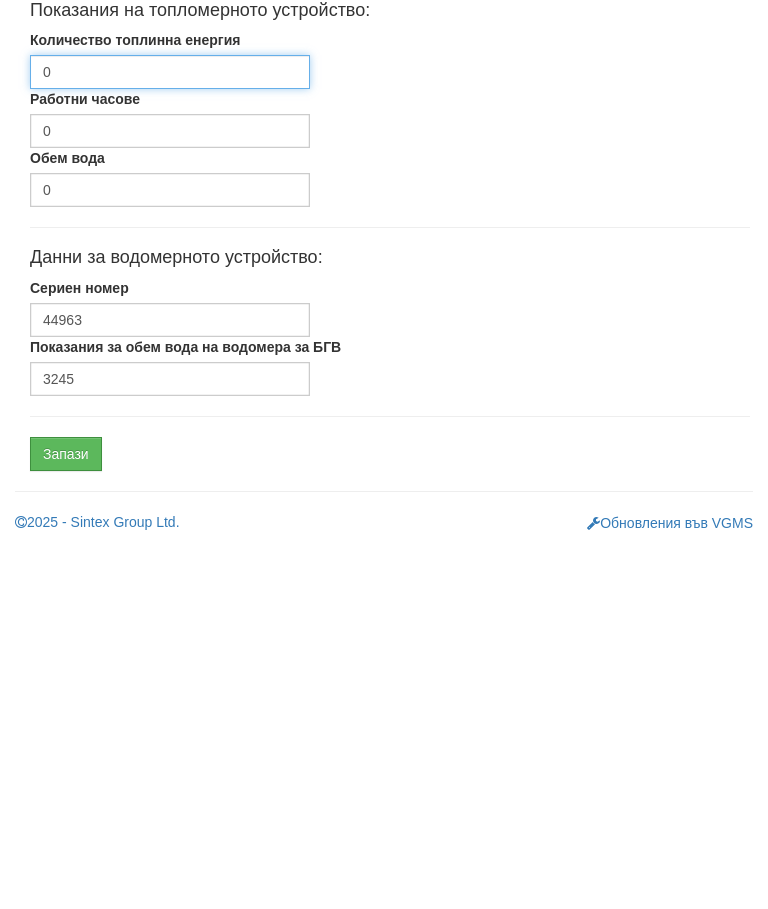 click on "0" at bounding box center [170, 436] 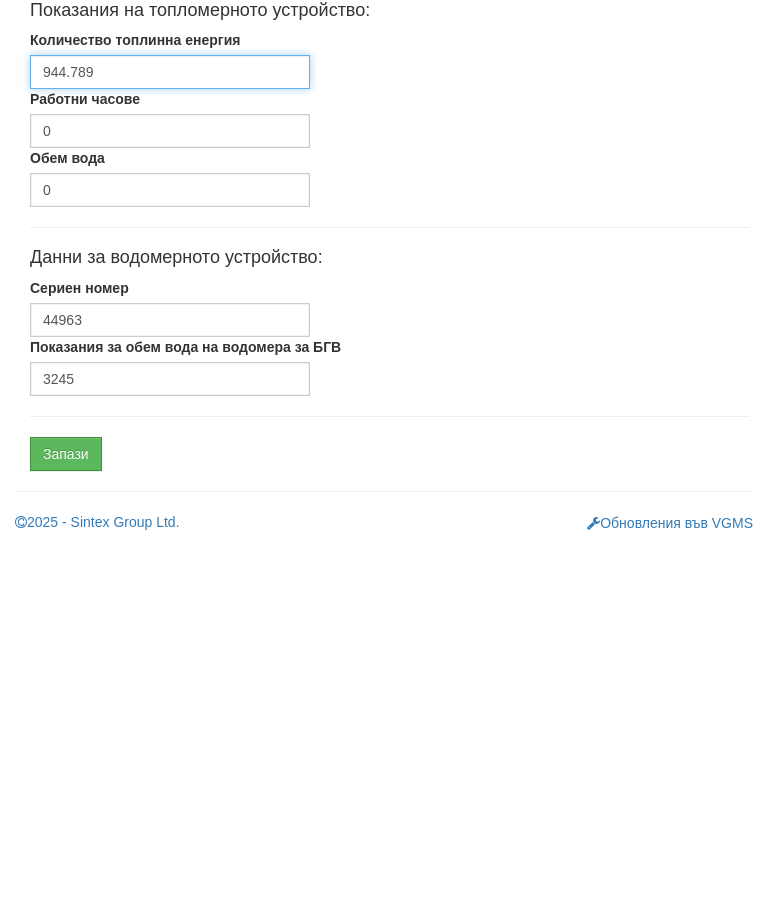 type on "944.789" 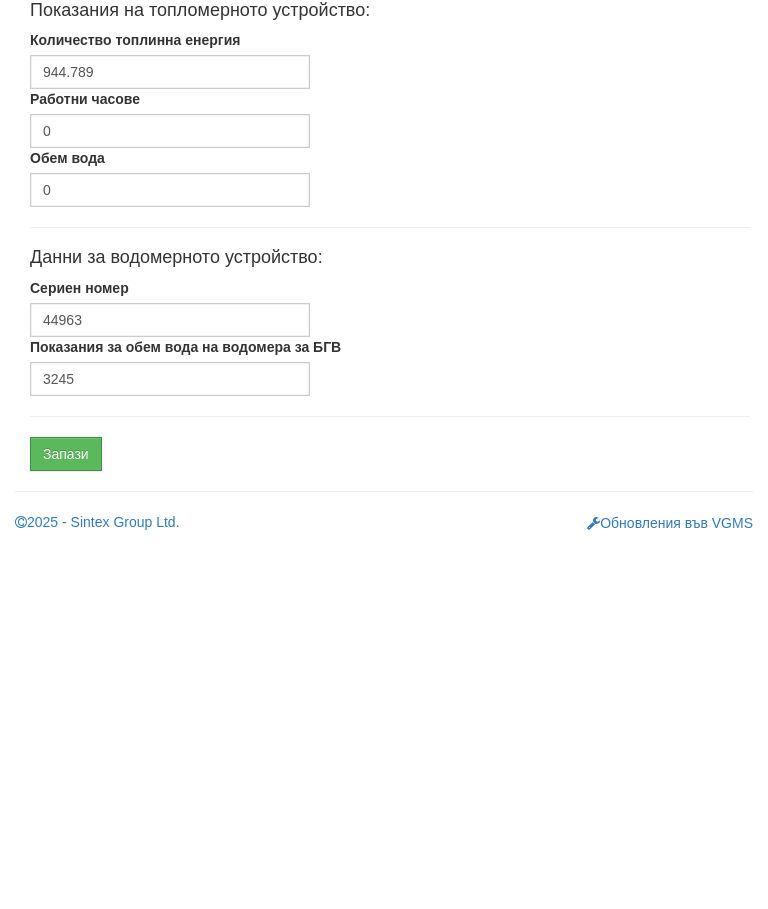 click on "Запази" at bounding box center [66, 818] 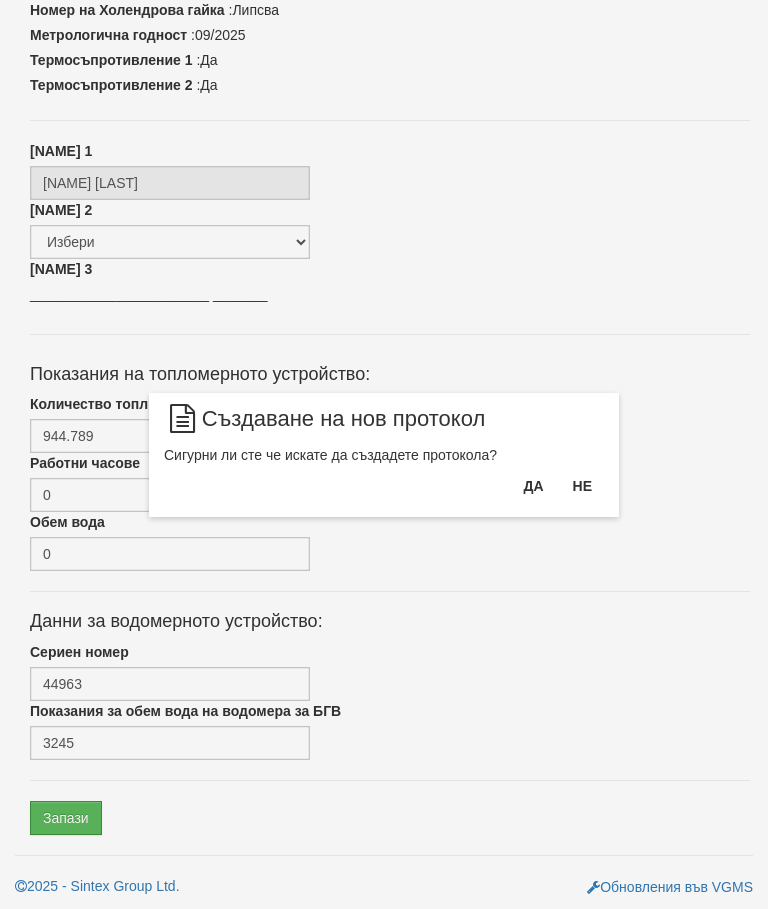 click on "Да" at bounding box center (533, 486) 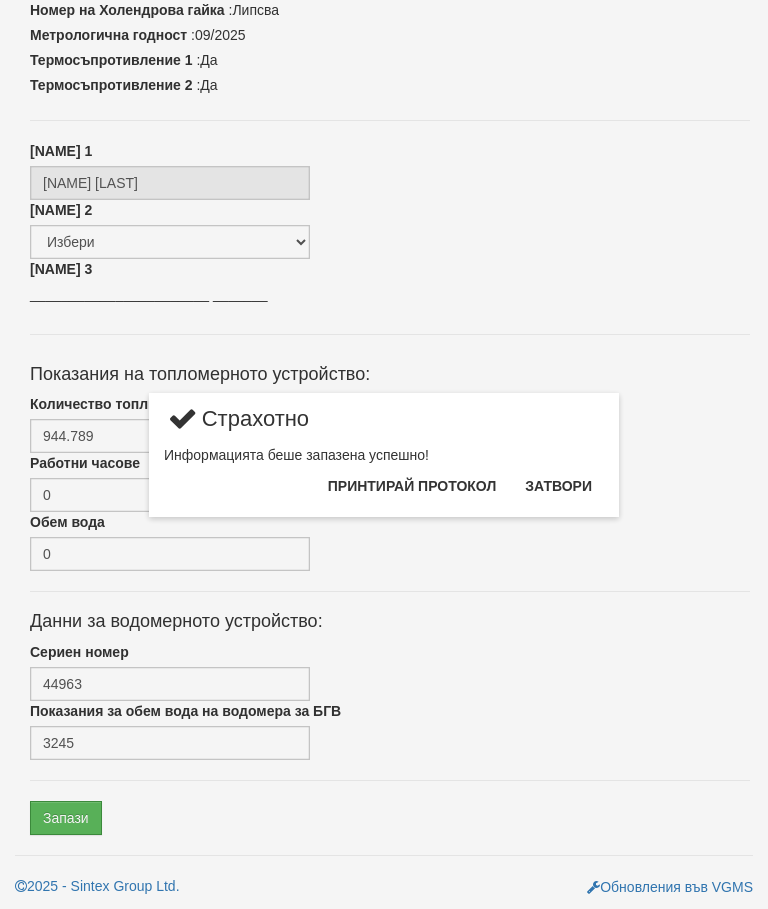 click on "Затвори" at bounding box center [558, 486] 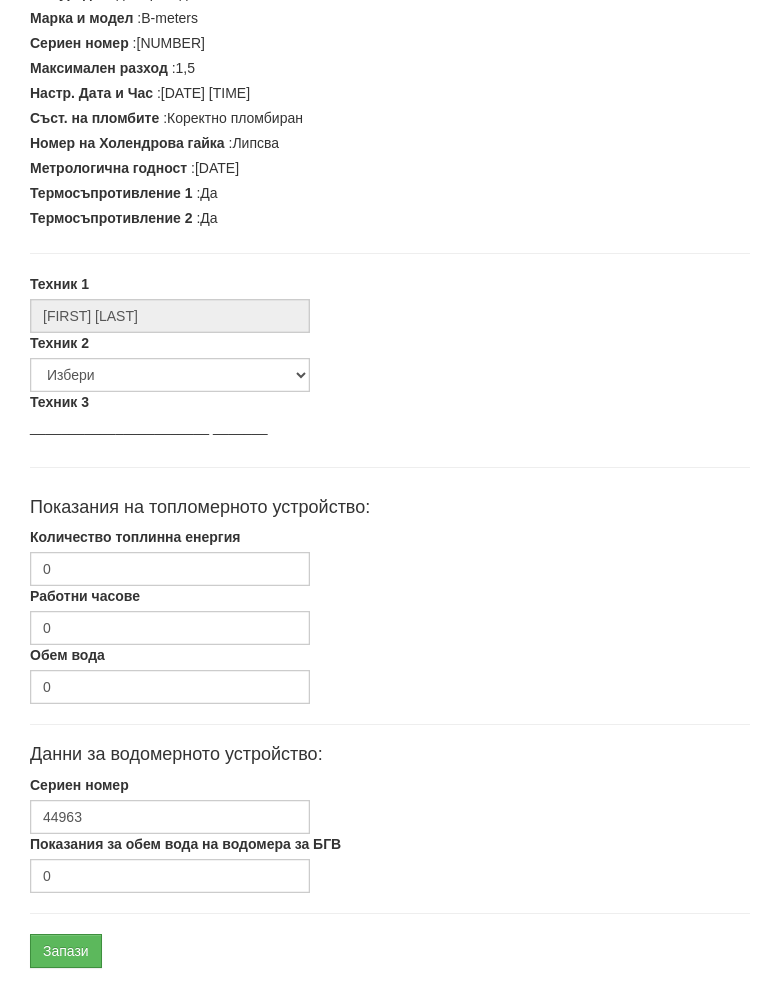 scroll, scrollTop: 507, scrollLeft: 0, axis: vertical 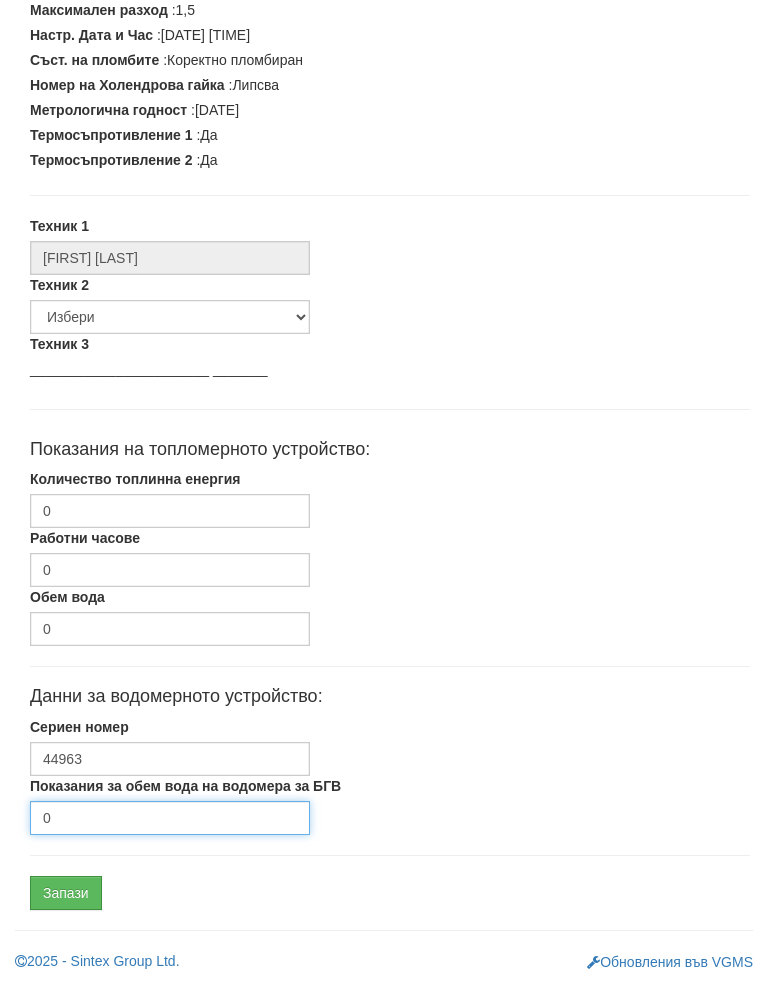 click on "0" at bounding box center (170, 838) 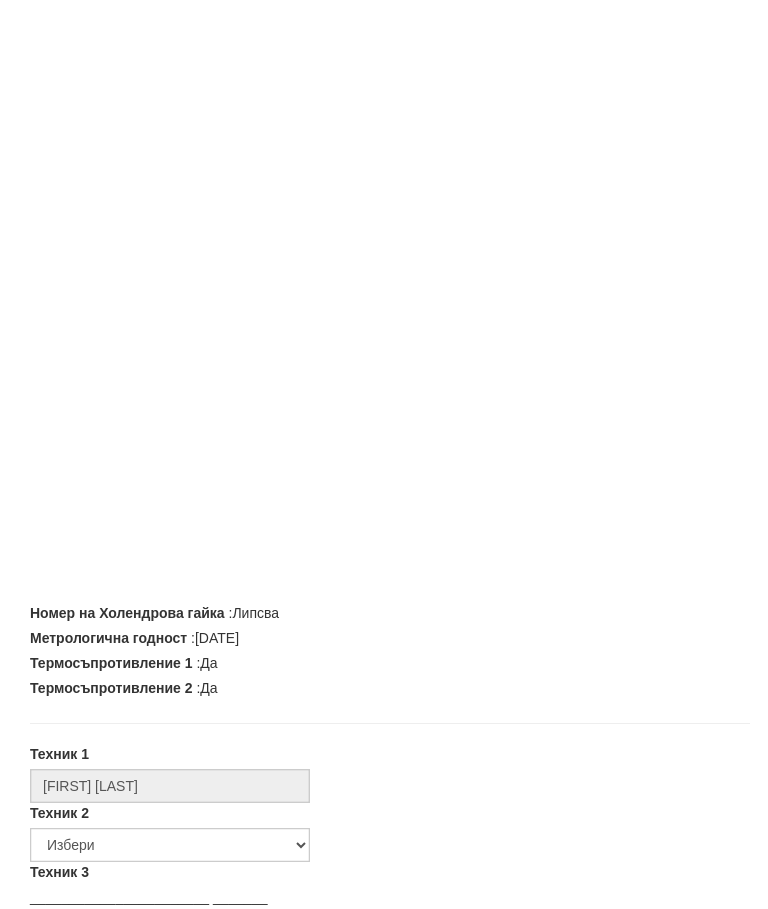 scroll, scrollTop: 602, scrollLeft: 0, axis: vertical 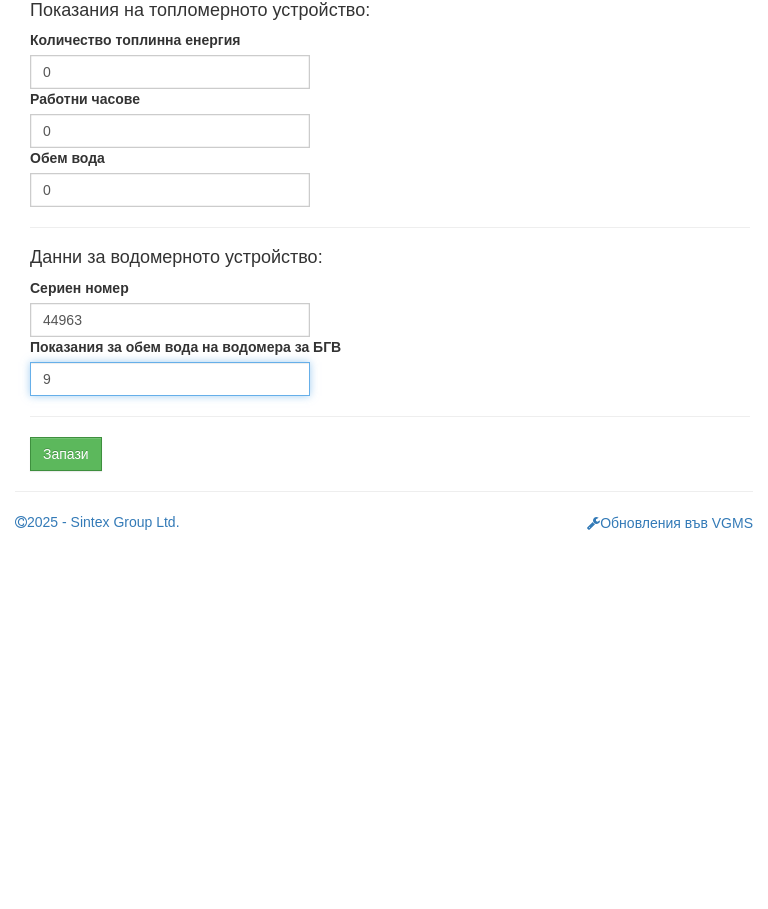 type on "9" 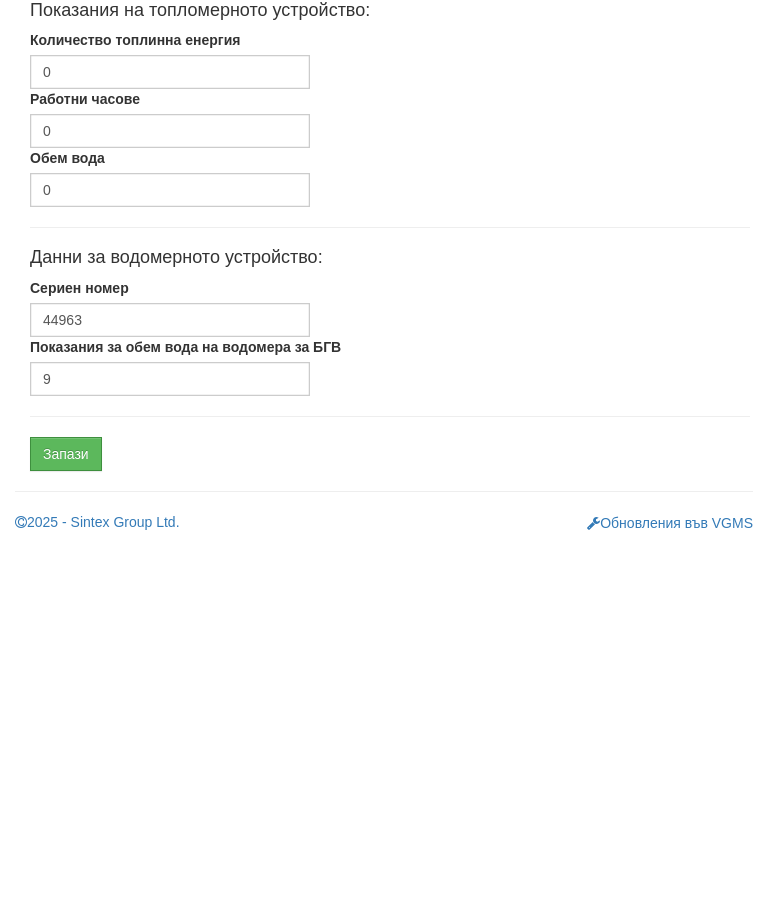 click on "Запази" at bounding box center (66, 818) 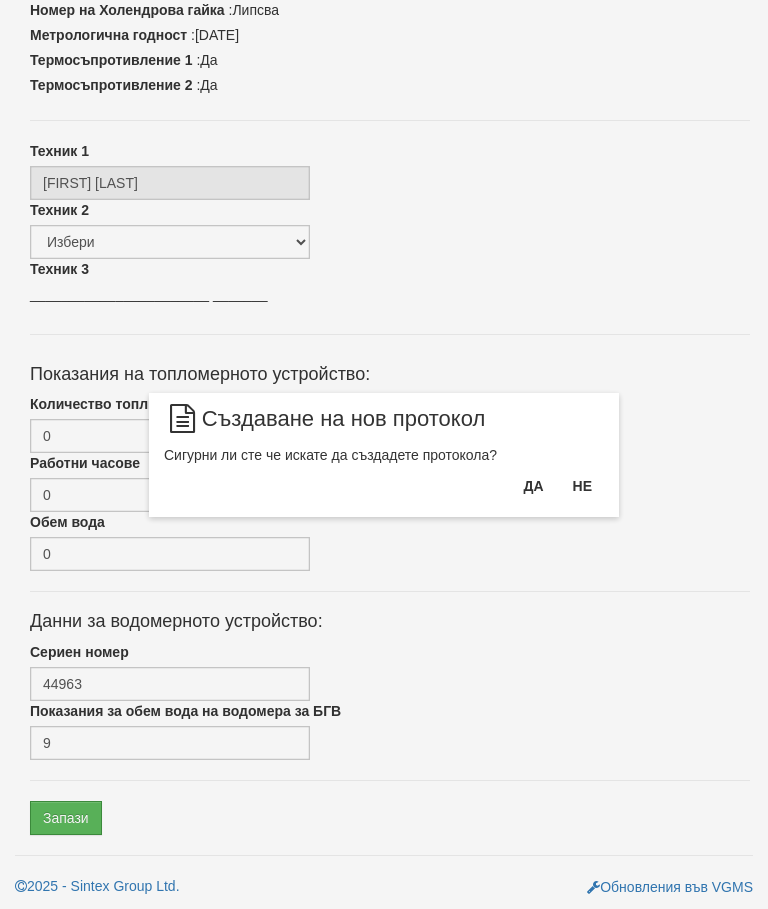 click on "Да" at bounding box center [533, 486] 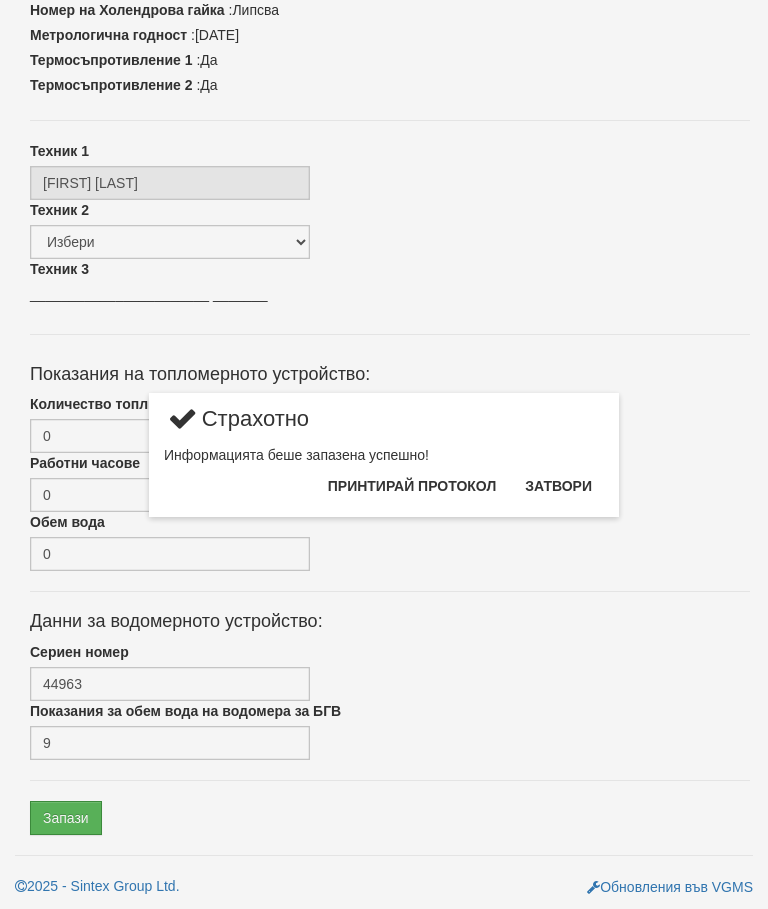 click on "Затвори" at bounding box center [558, 486] 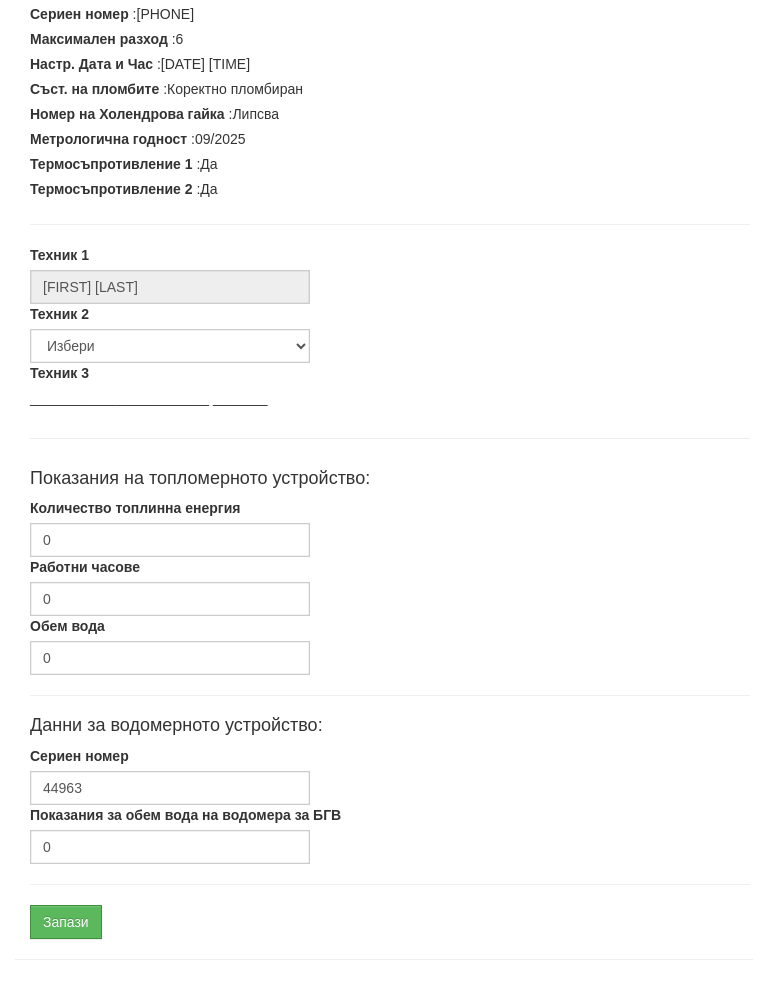 scroll, scrollTop: 507, scrollLeft: 0, axis: vertical 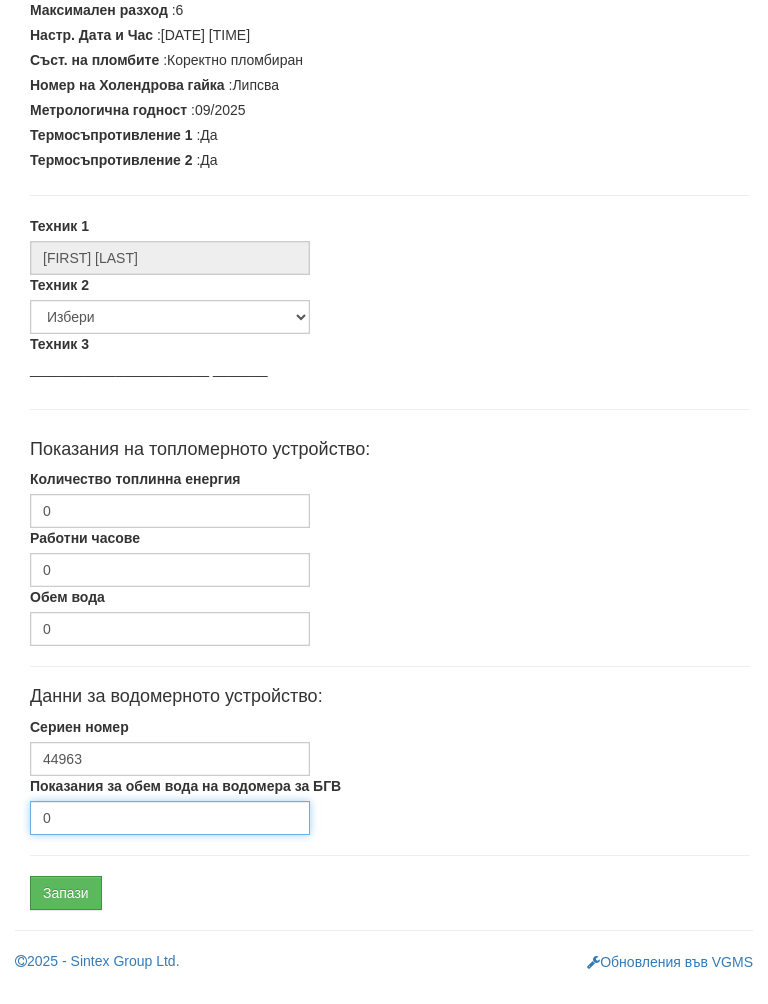 click on "0" at bounding box center [170, 838] 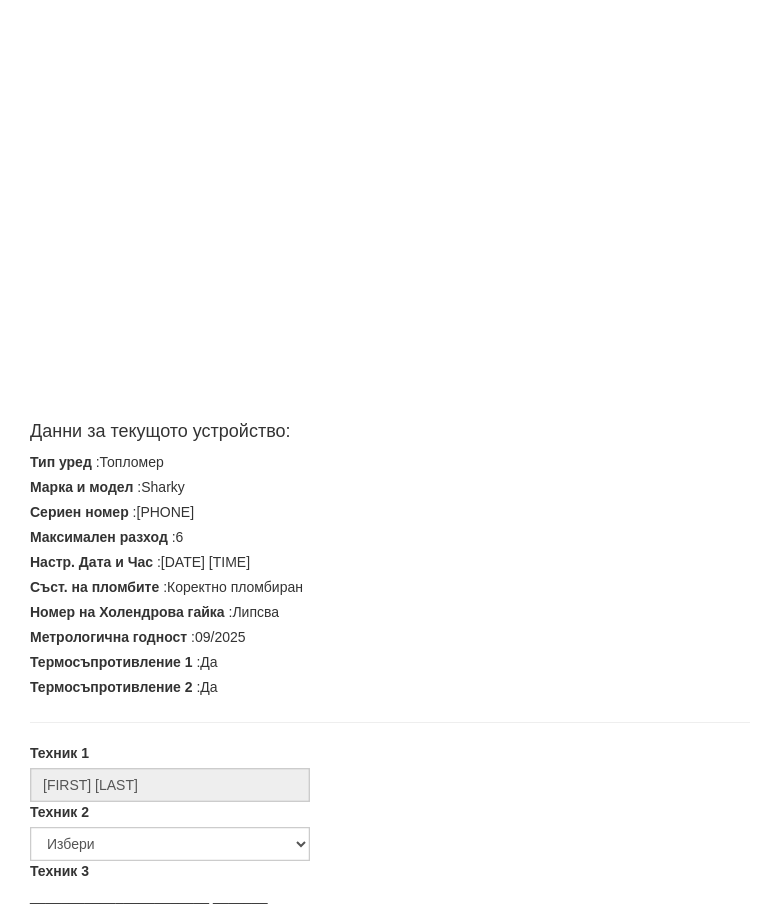scroll, scrollTop: 400, scrollLeft: 0, axis: vertical 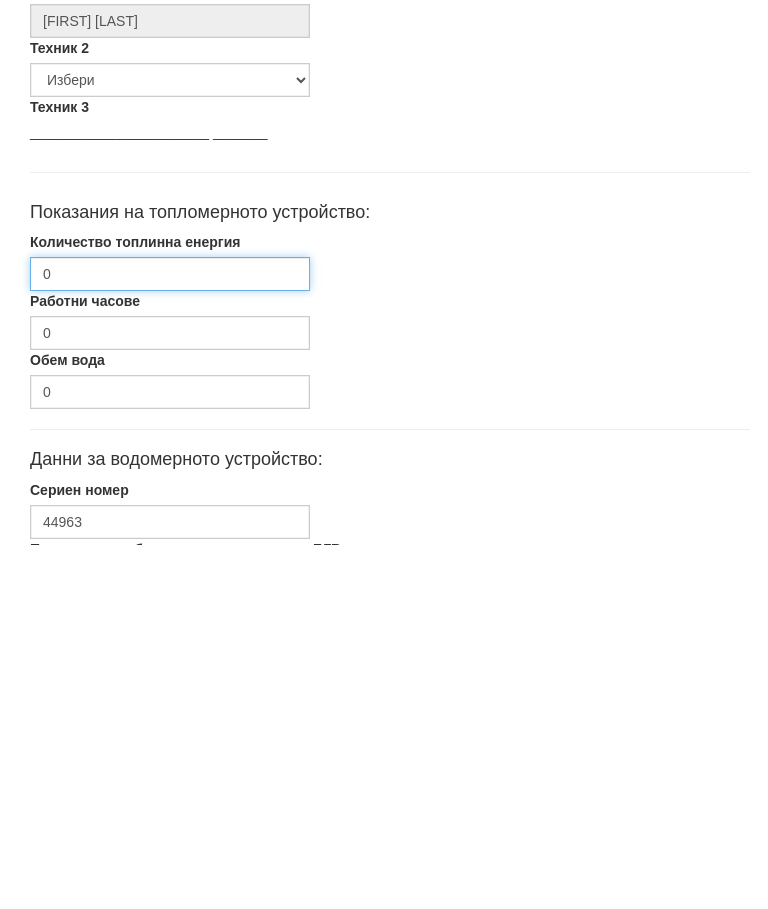 click on "0" at bounding box center [170, 638] 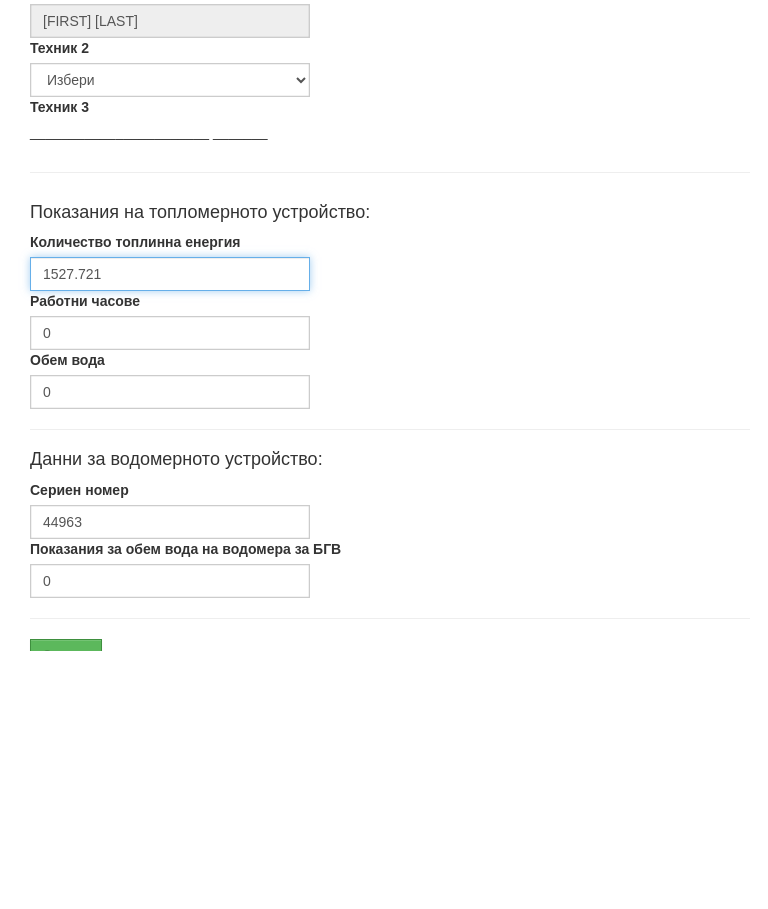 scroll, scrollTop: 602, scrollLeft: 0, axis: vertical 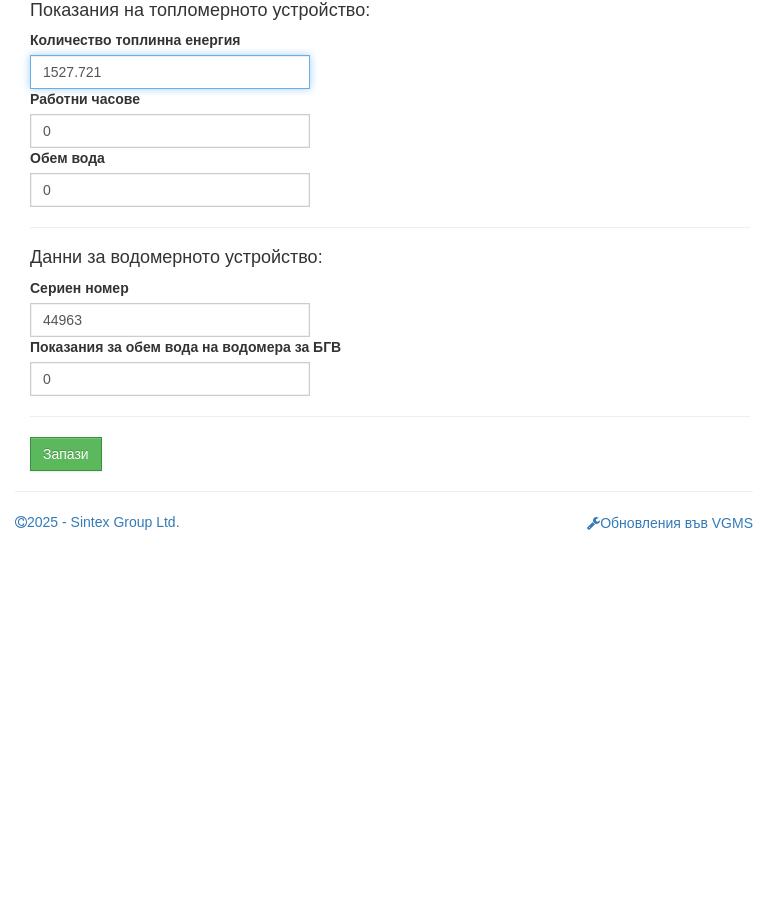 type on "1527.721" 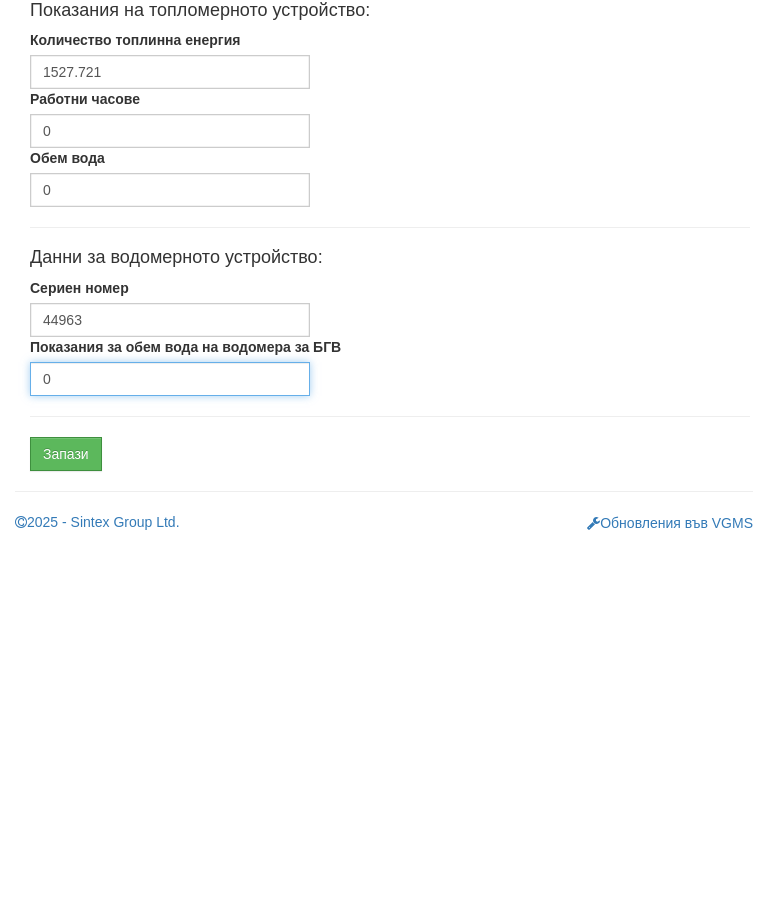 click on "0" at bounding box center (170, 743) 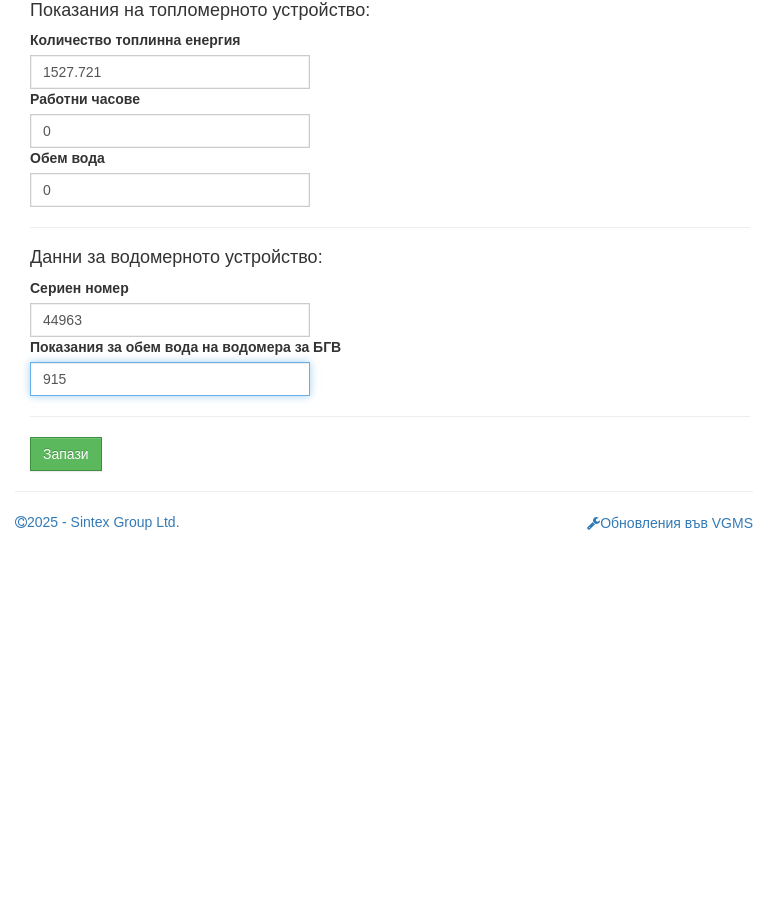 type on "915" 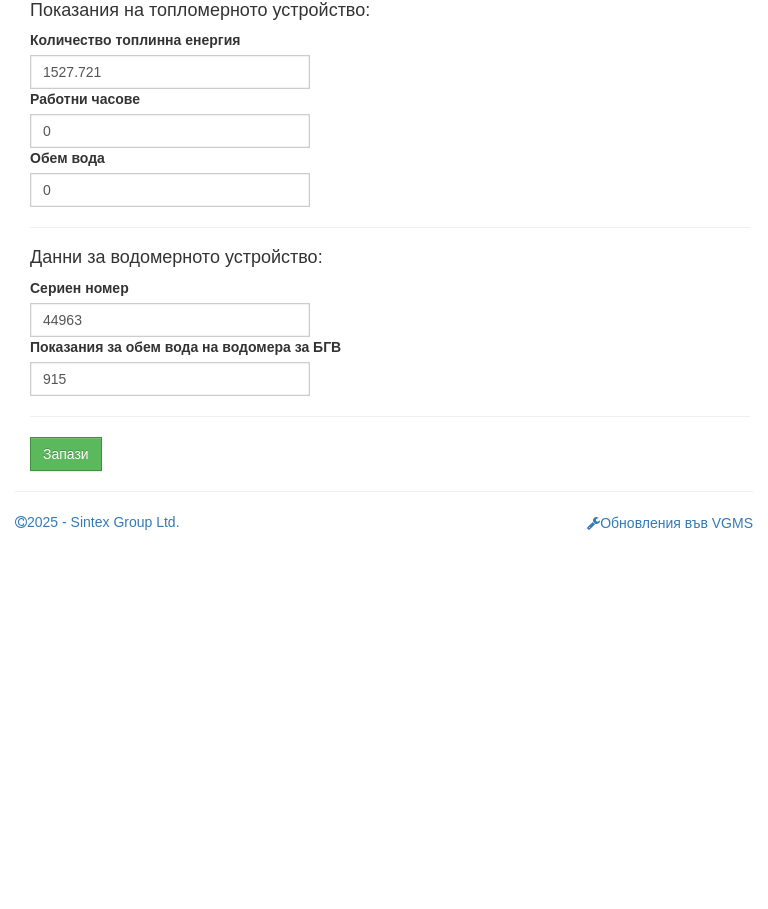 click on "Запази" at bounding box center [66, 818] 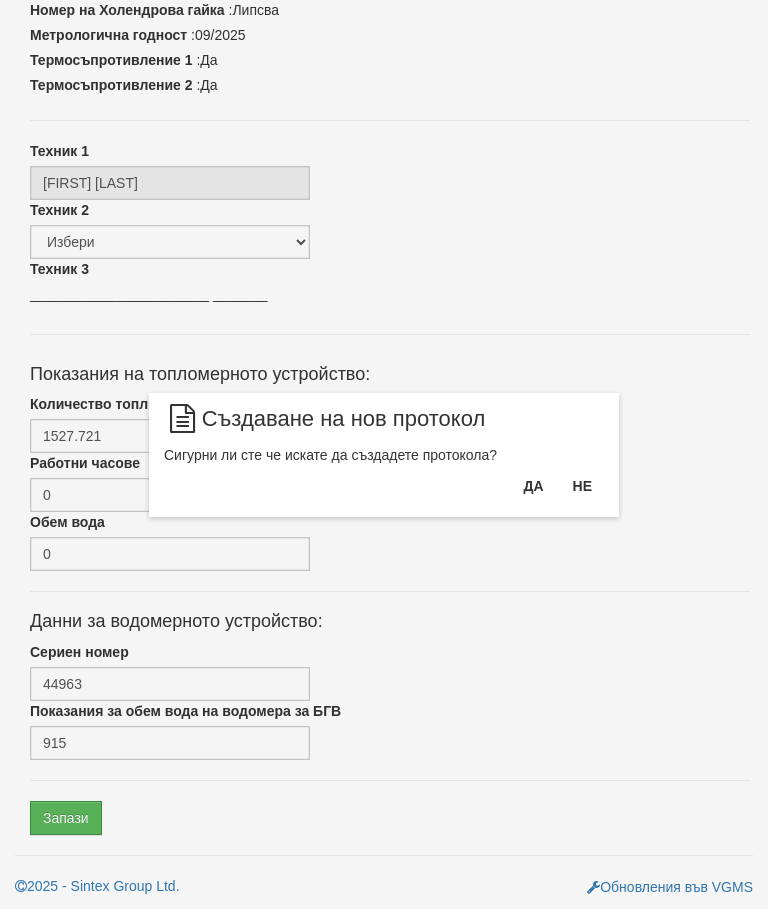 click on "Да" at bounding box center (533, 486) 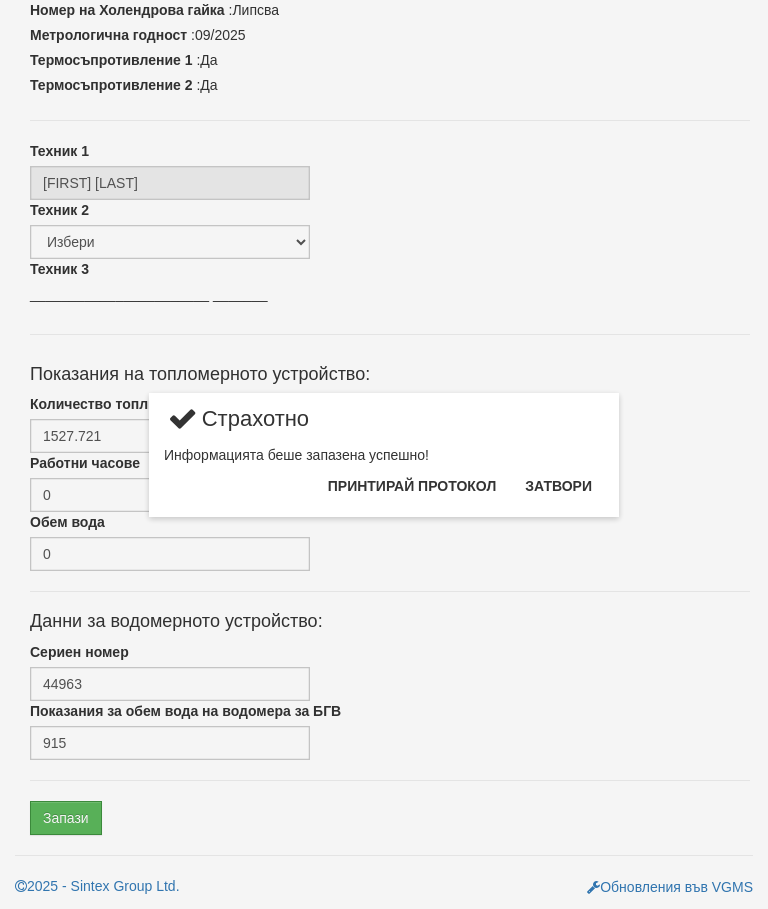 click on "Затвори" at bounding box center [558, 486] 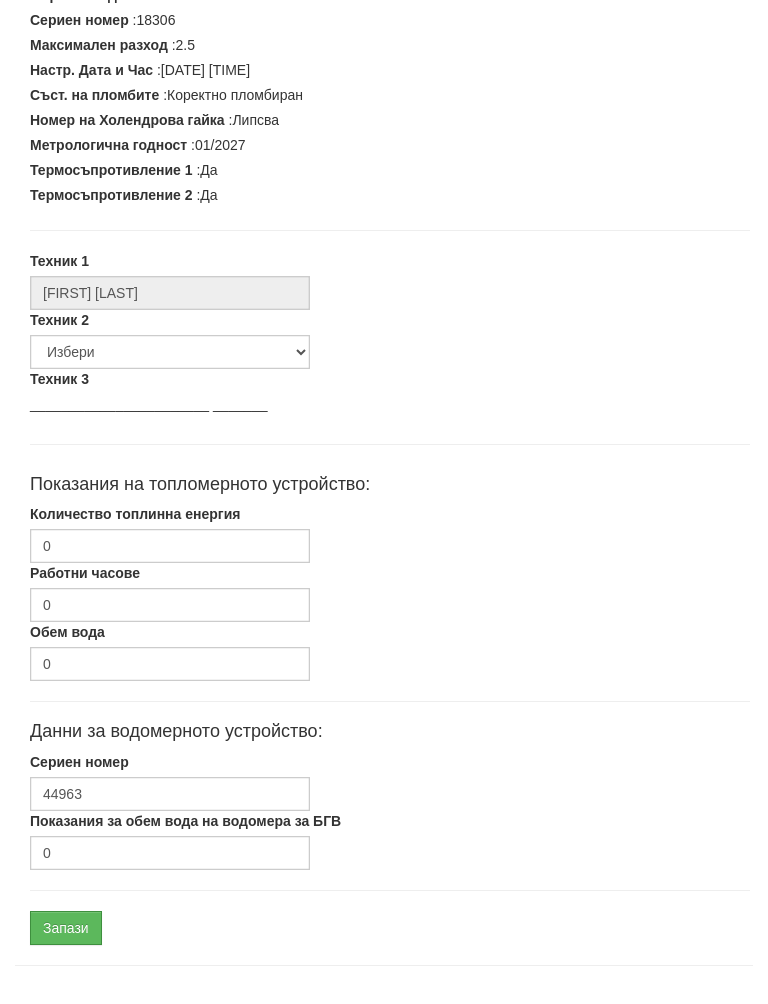 scroll, scrollTop: 507, scrollLeft: 0, axis: vertical 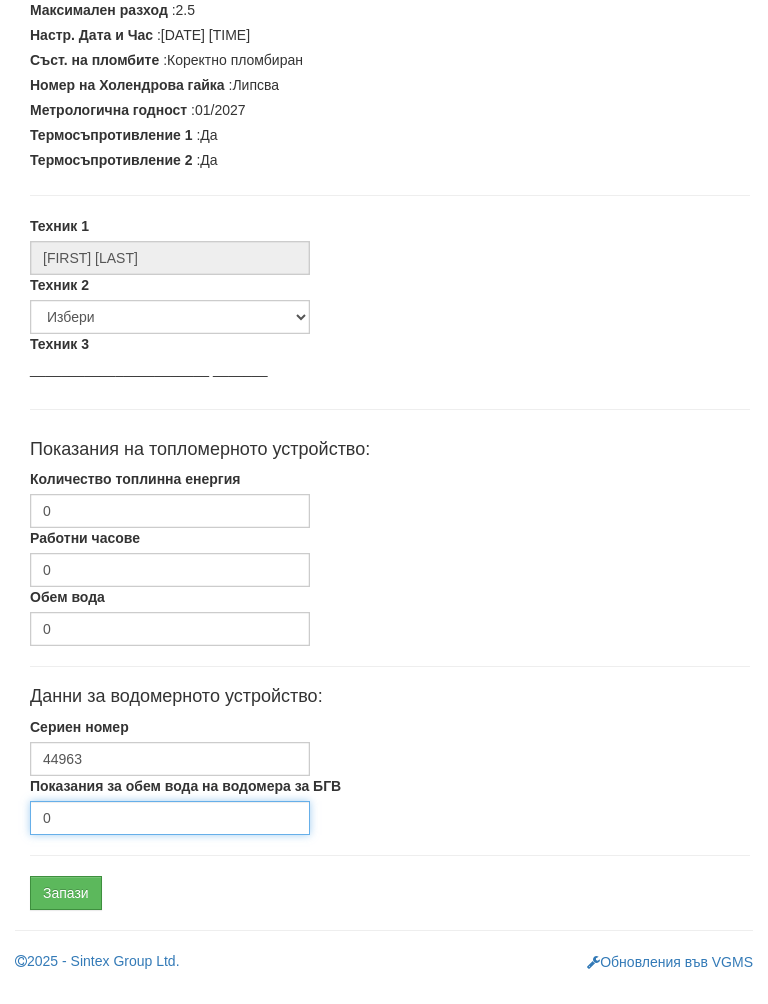 click on "0" at bounding box center (170, 838) 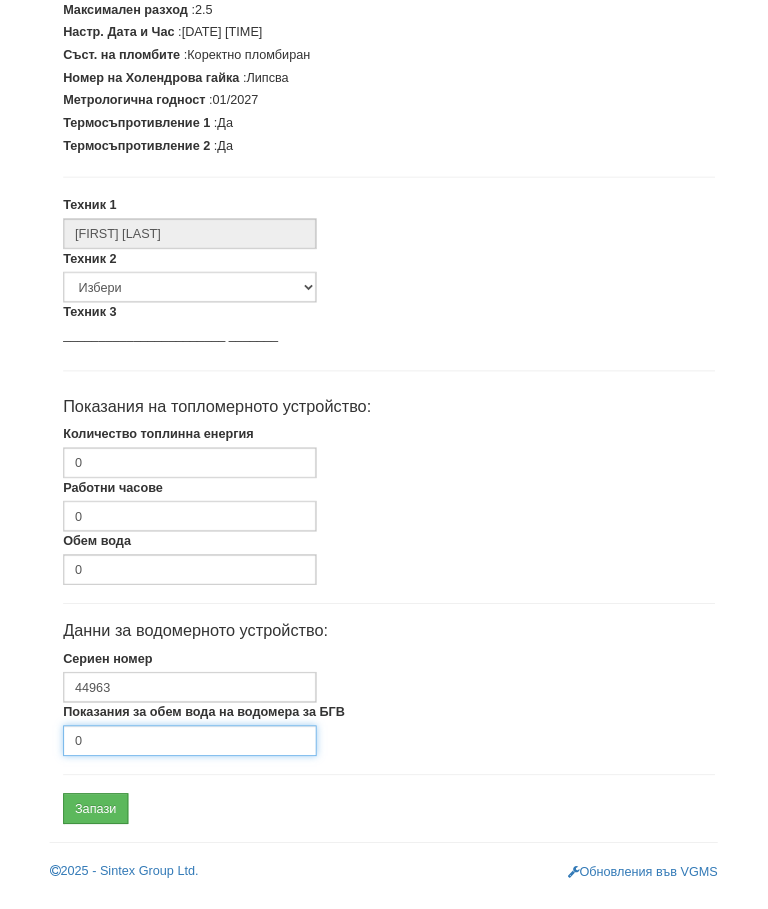 scroll, scrollTop: 602, scrollLeft: 0, axis: vertical 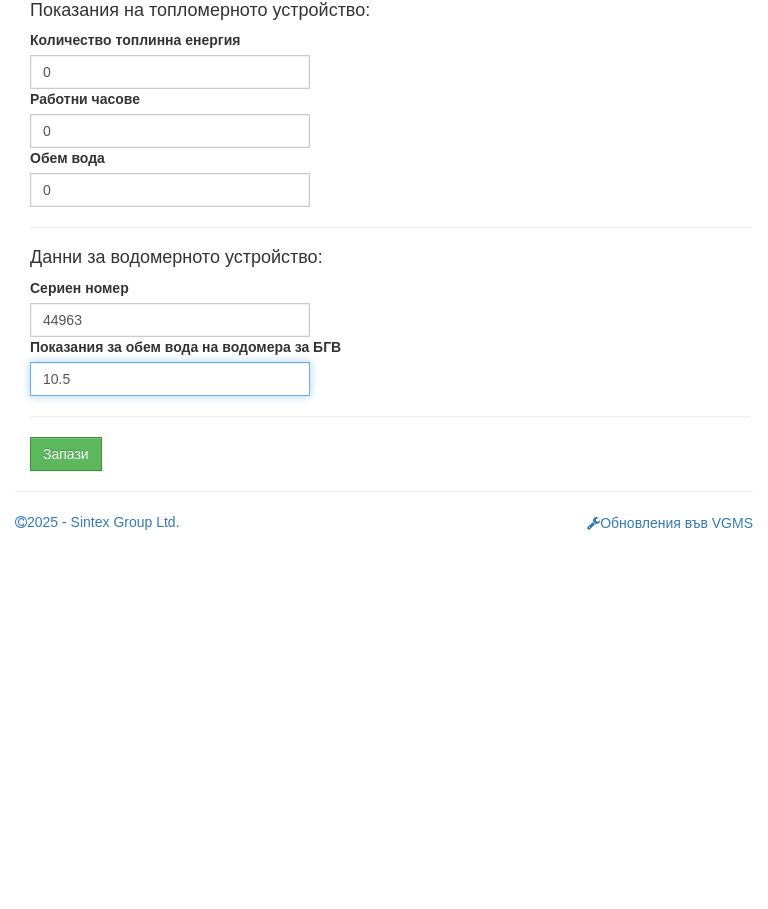 type on "10.5" 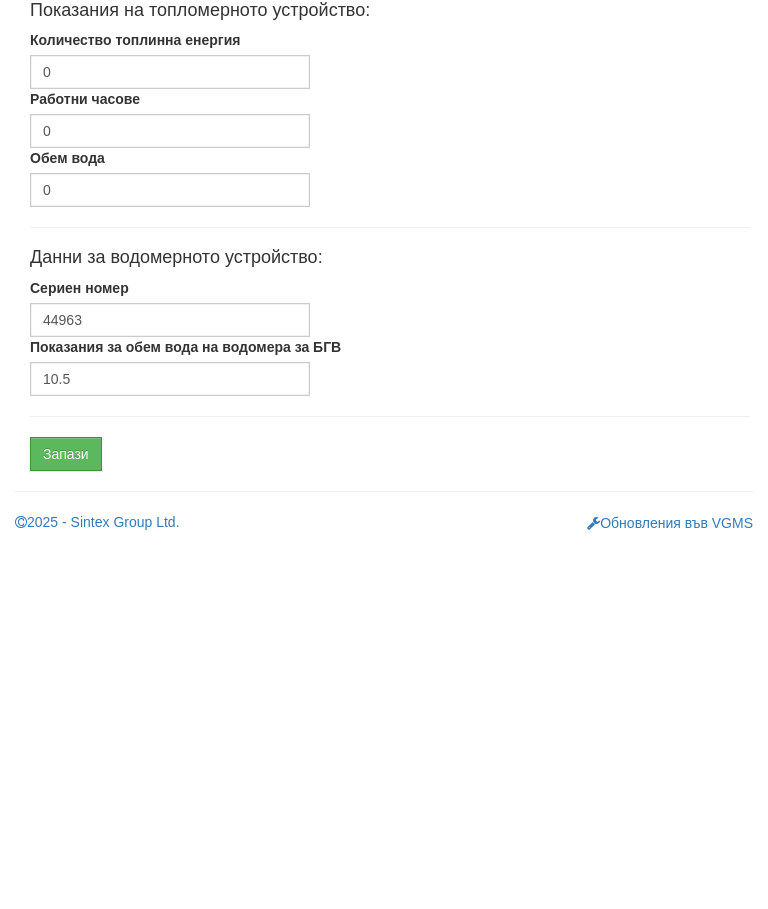 click on "Запази" at bounding box center [66, 818] 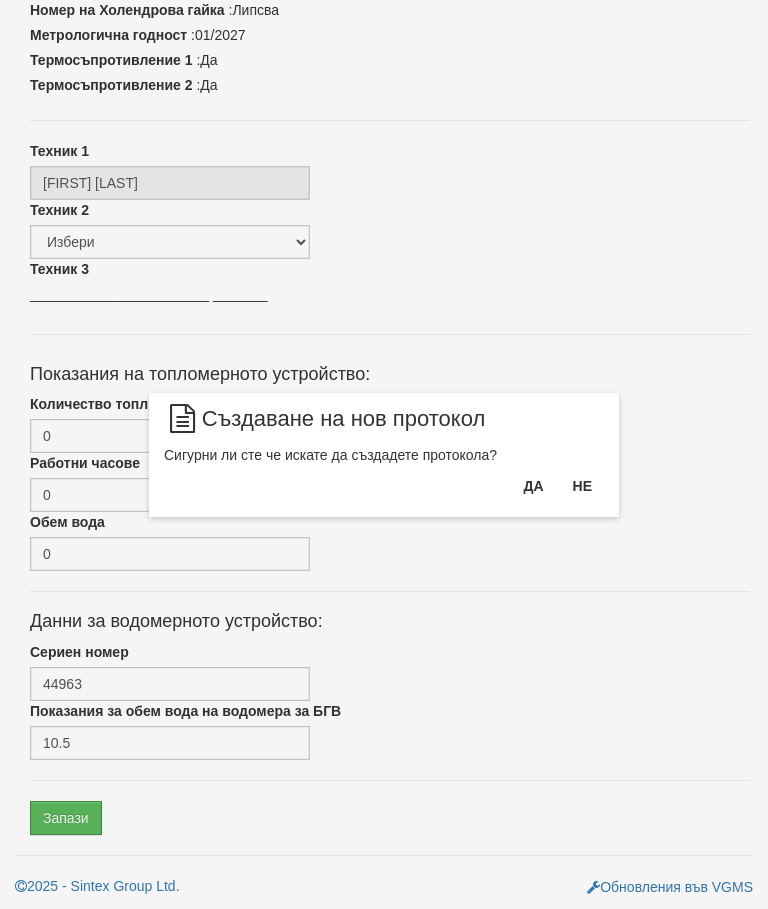 click on "Да" at bounding box center (533, 486) 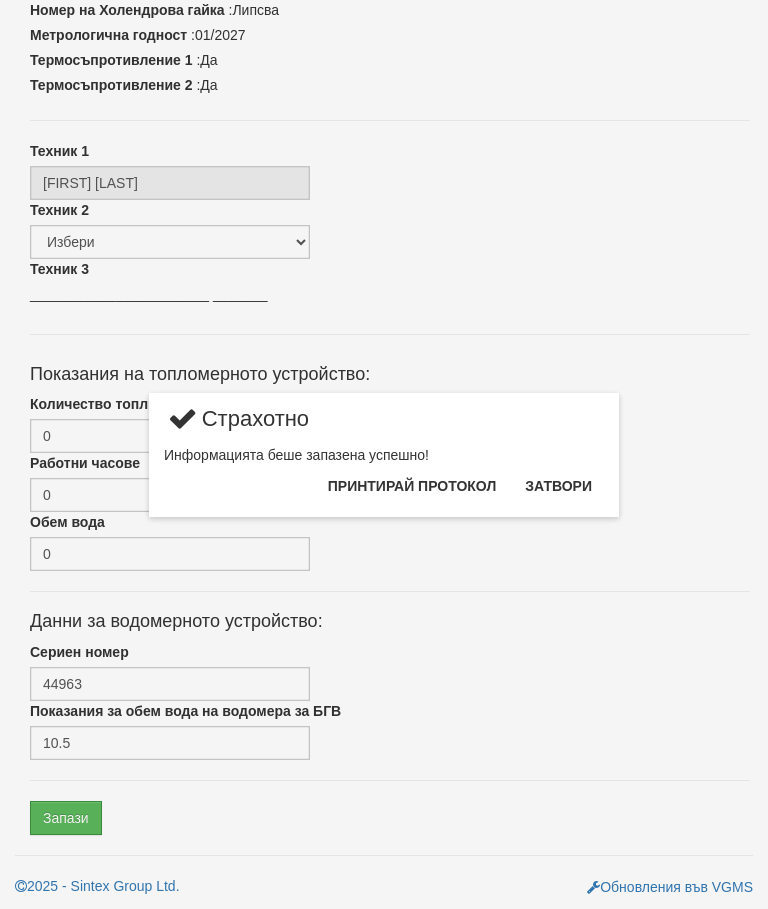 click on "Затвори" at bounding box center [558, 486] 